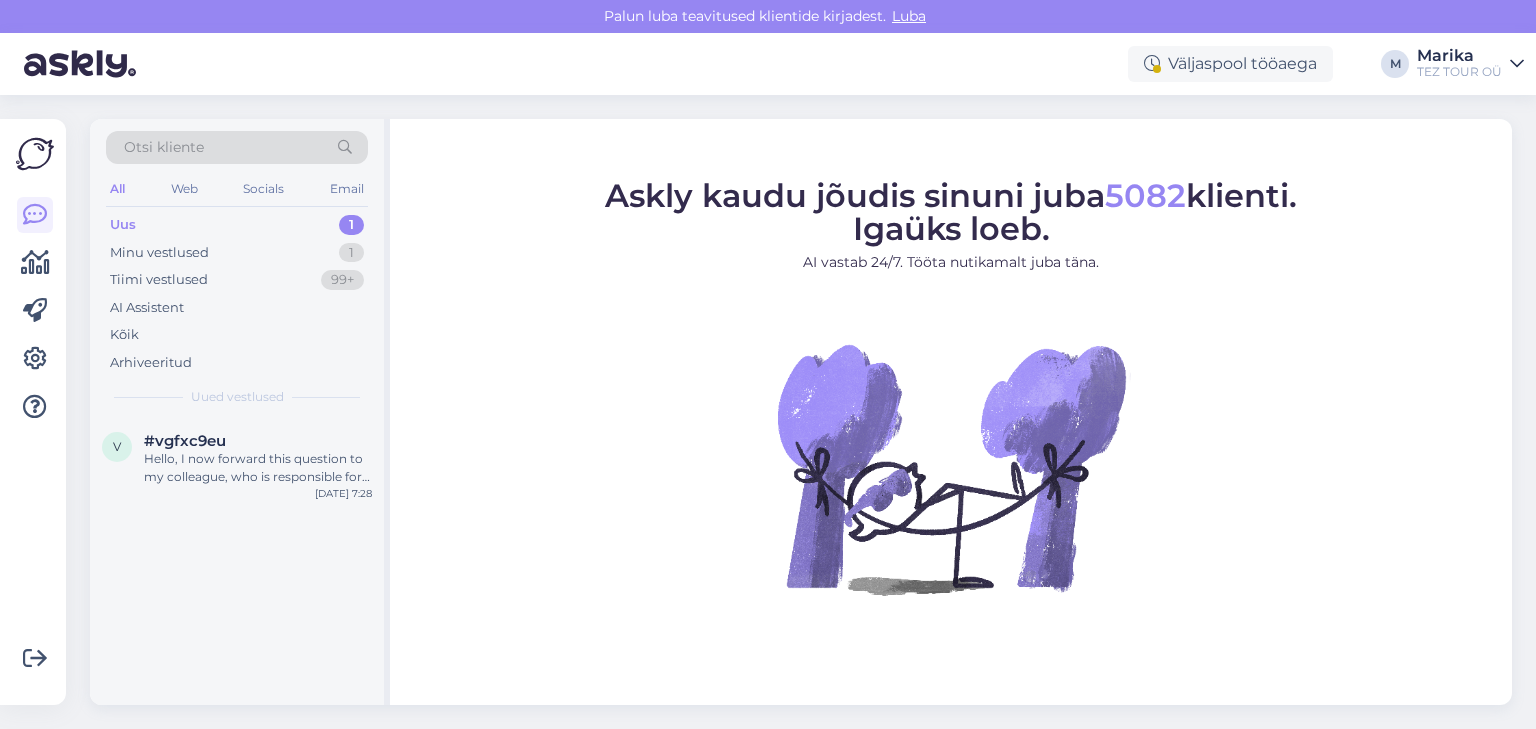 scroll, scrollTop: 0, scrollLeft: 0, axis: both 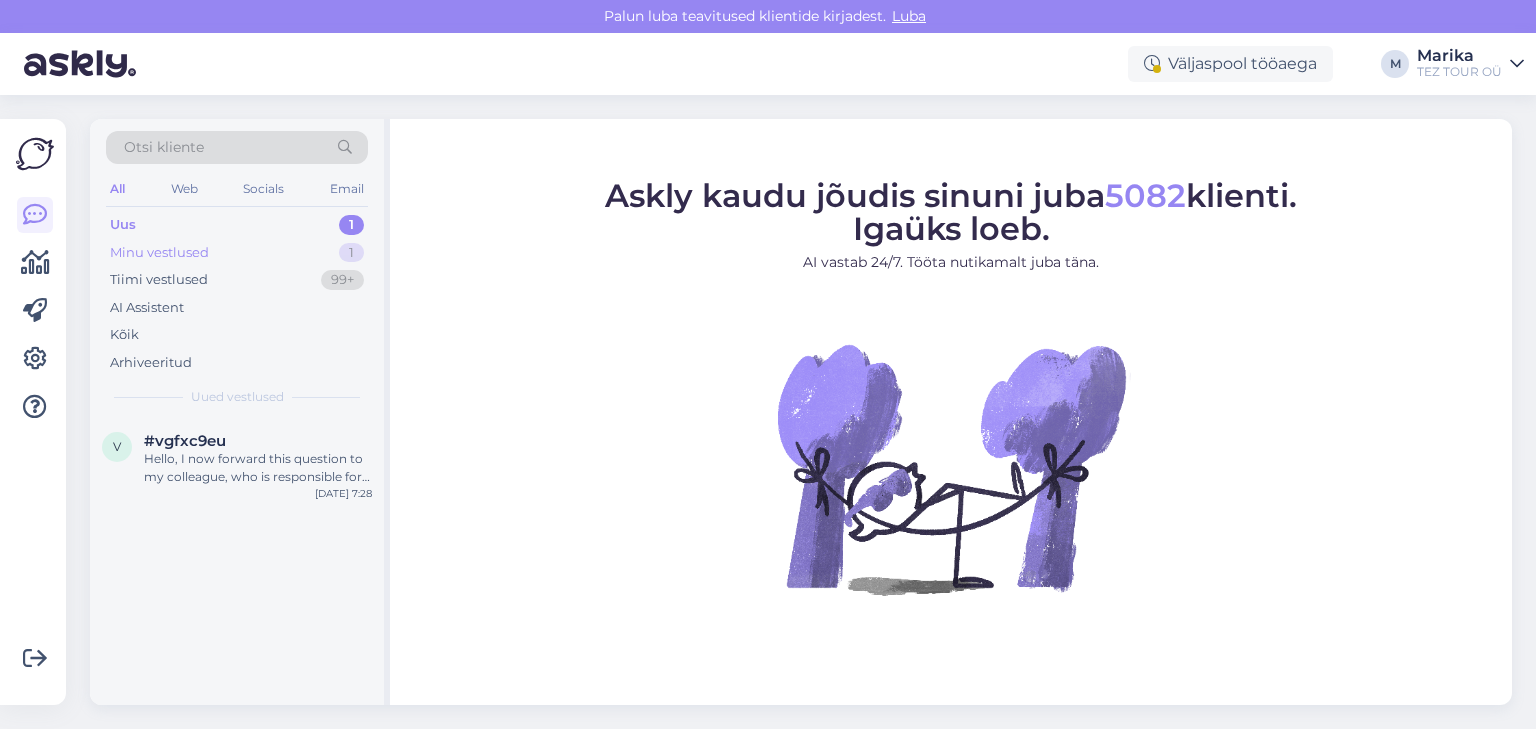click on "Minu vestlused" at bounding box center (159, 253) 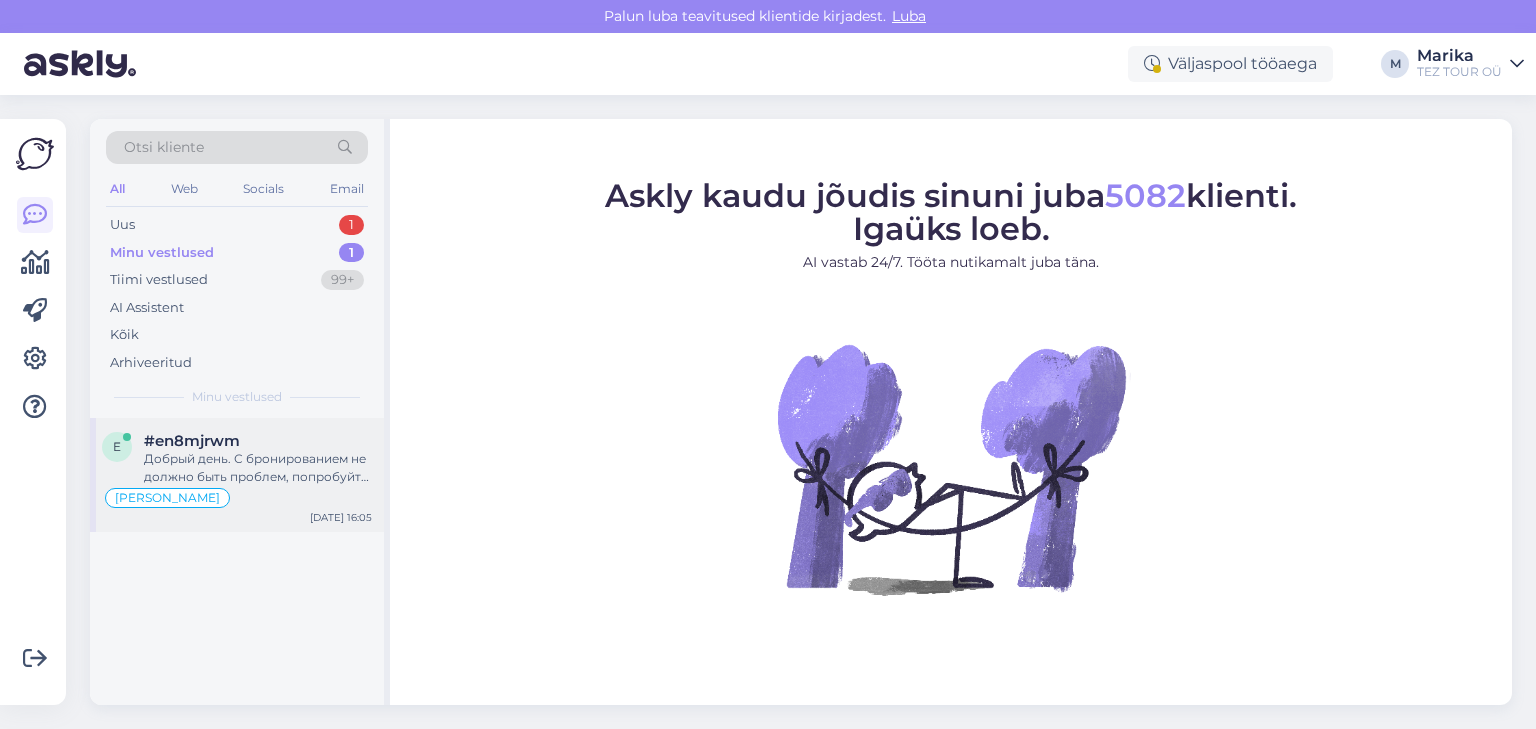 click on "Добрый день. С бронированием не должно быть проблем, попробуйте просто обновить систему." at bounding box center [258, 468] 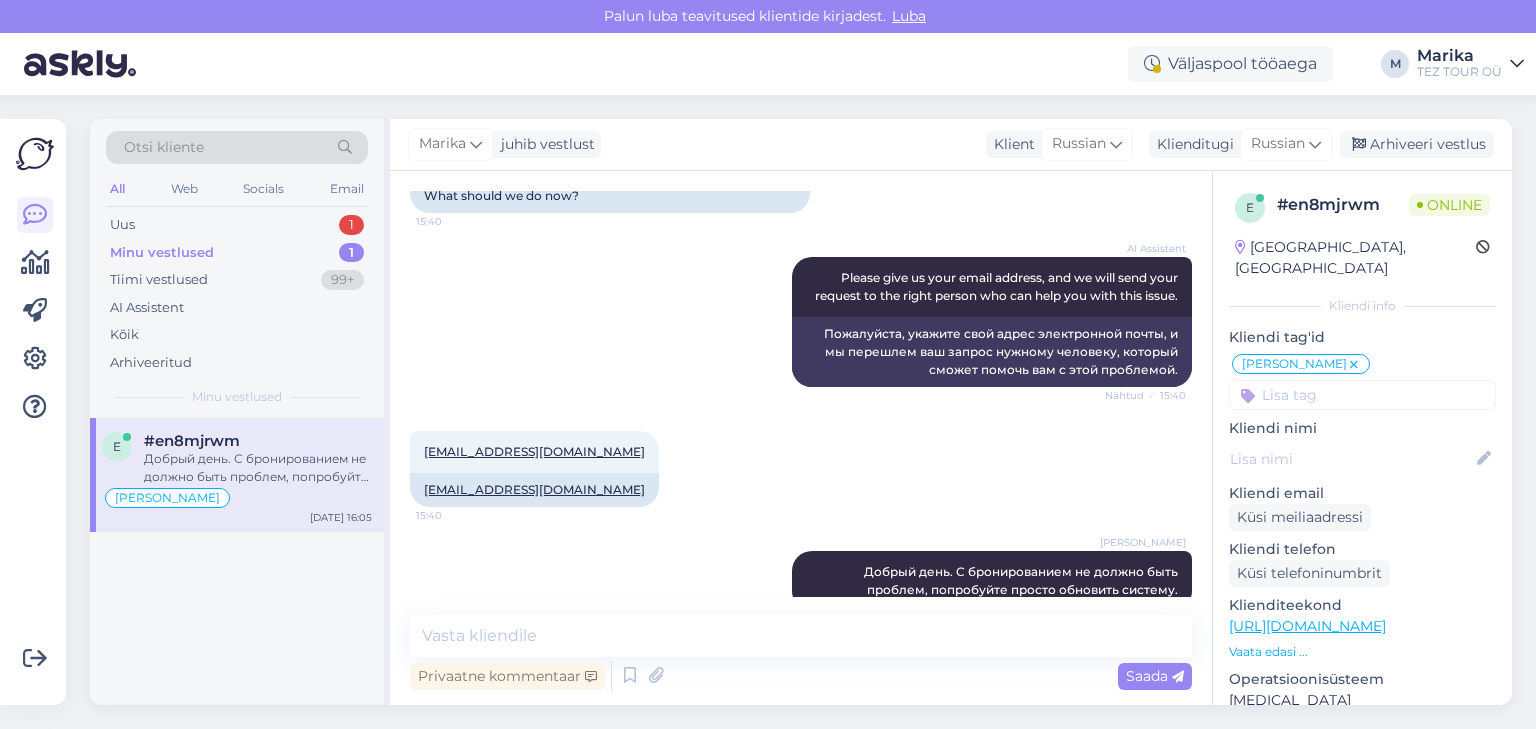 scroll, scrollTop: 250, scrollLeft: 0, axis: vertical 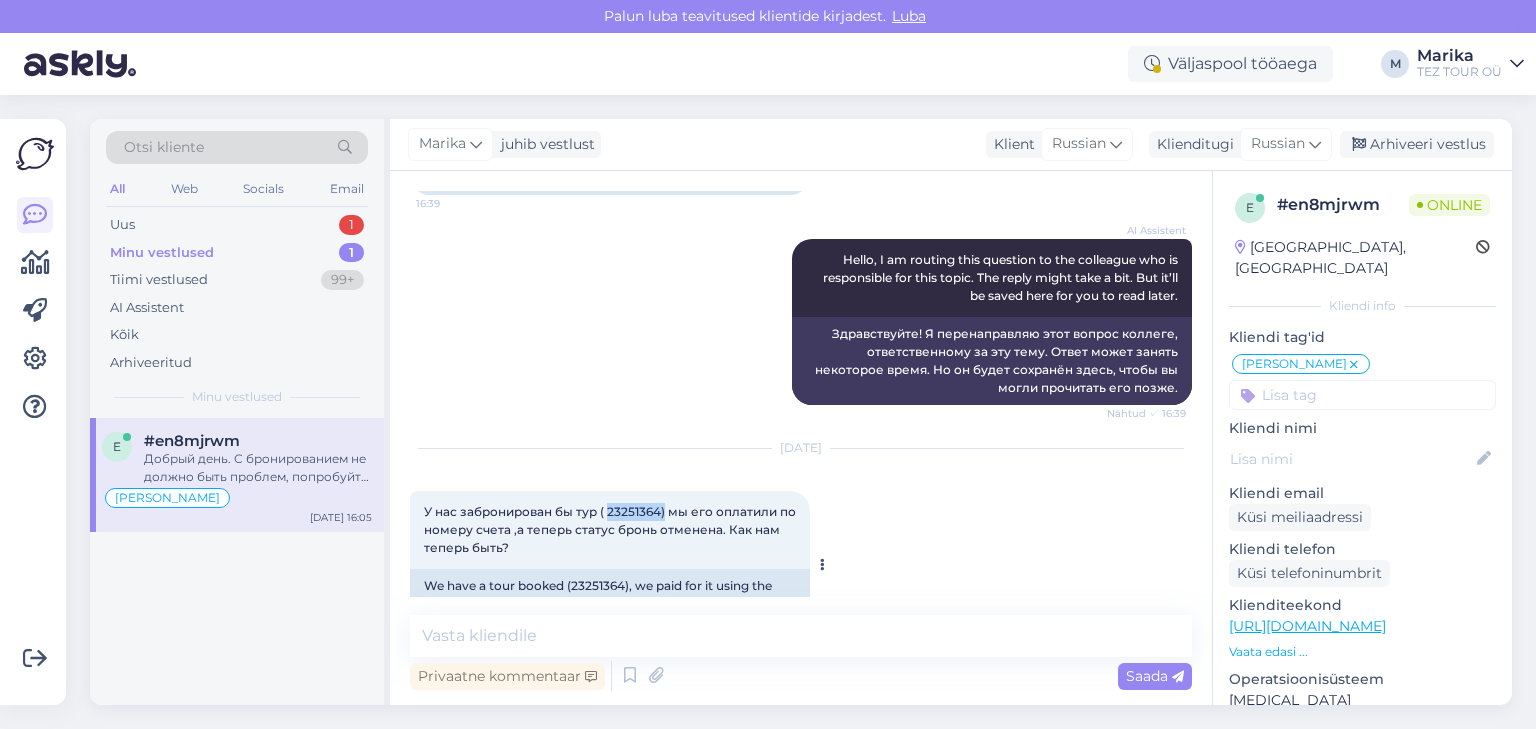 drag, startPoint x: 609, startPoint y: 475, endPoint x: 666, endPoint y: 481, distance: 57.31492 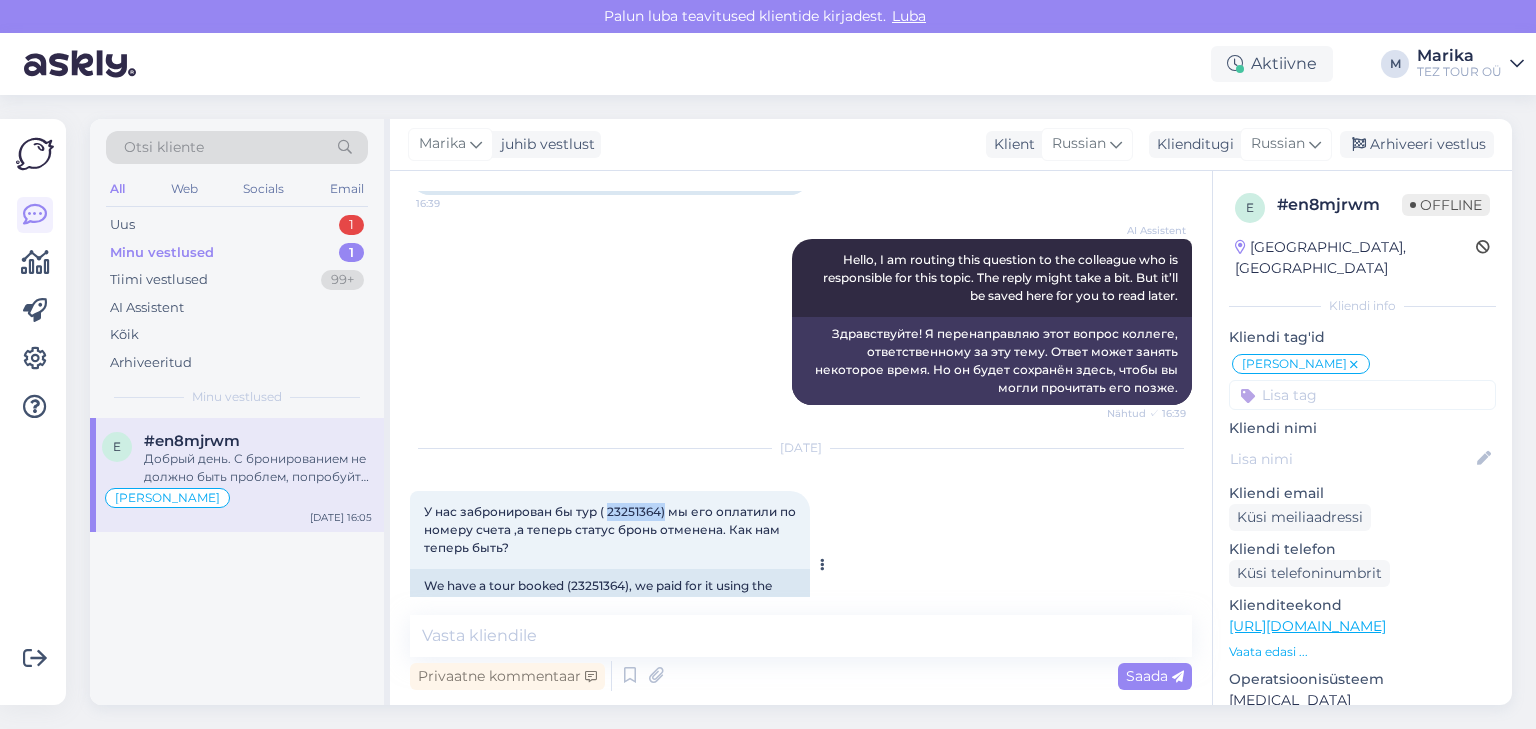 copy on "23251364)" 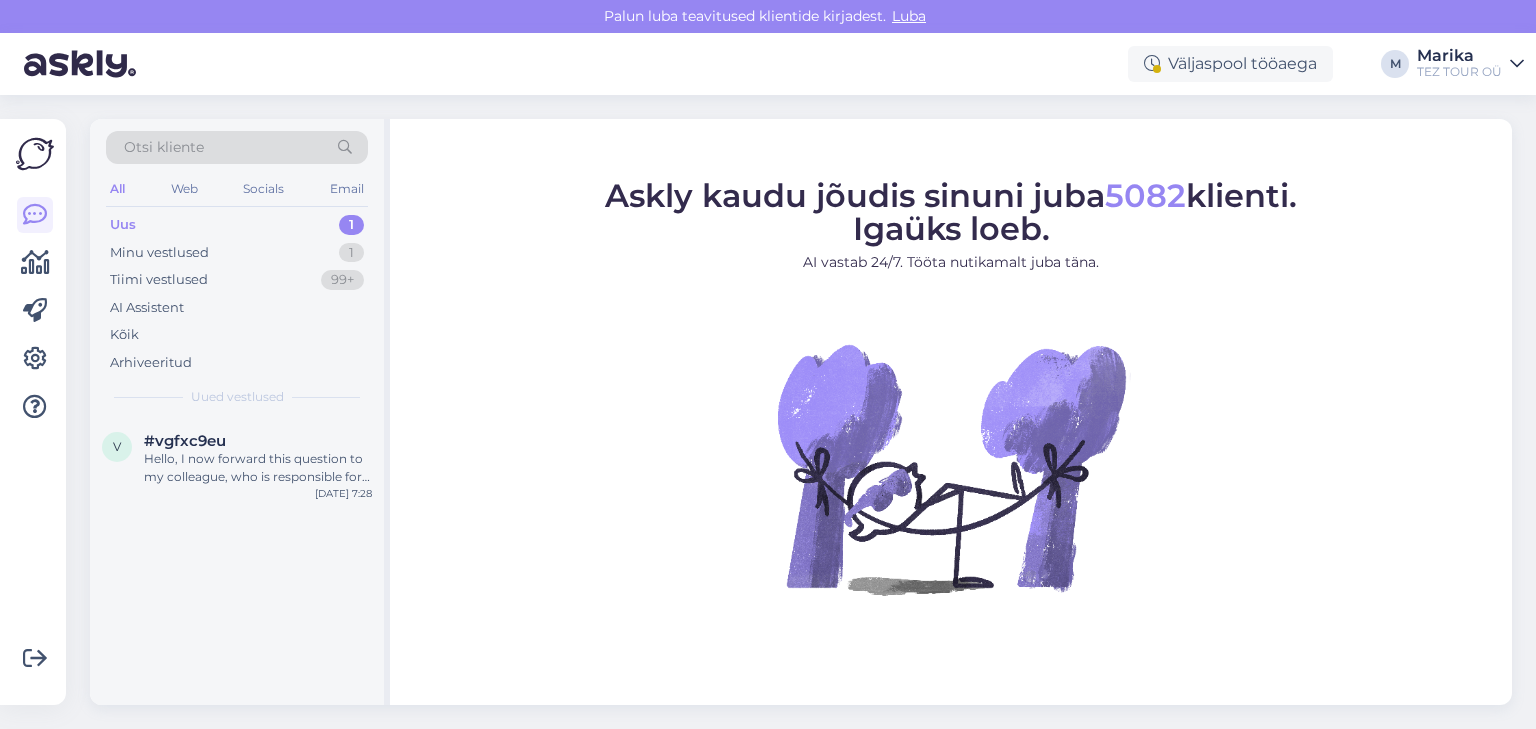 scroll, scrollTop: 0, scrollLeft: 0, axis: both 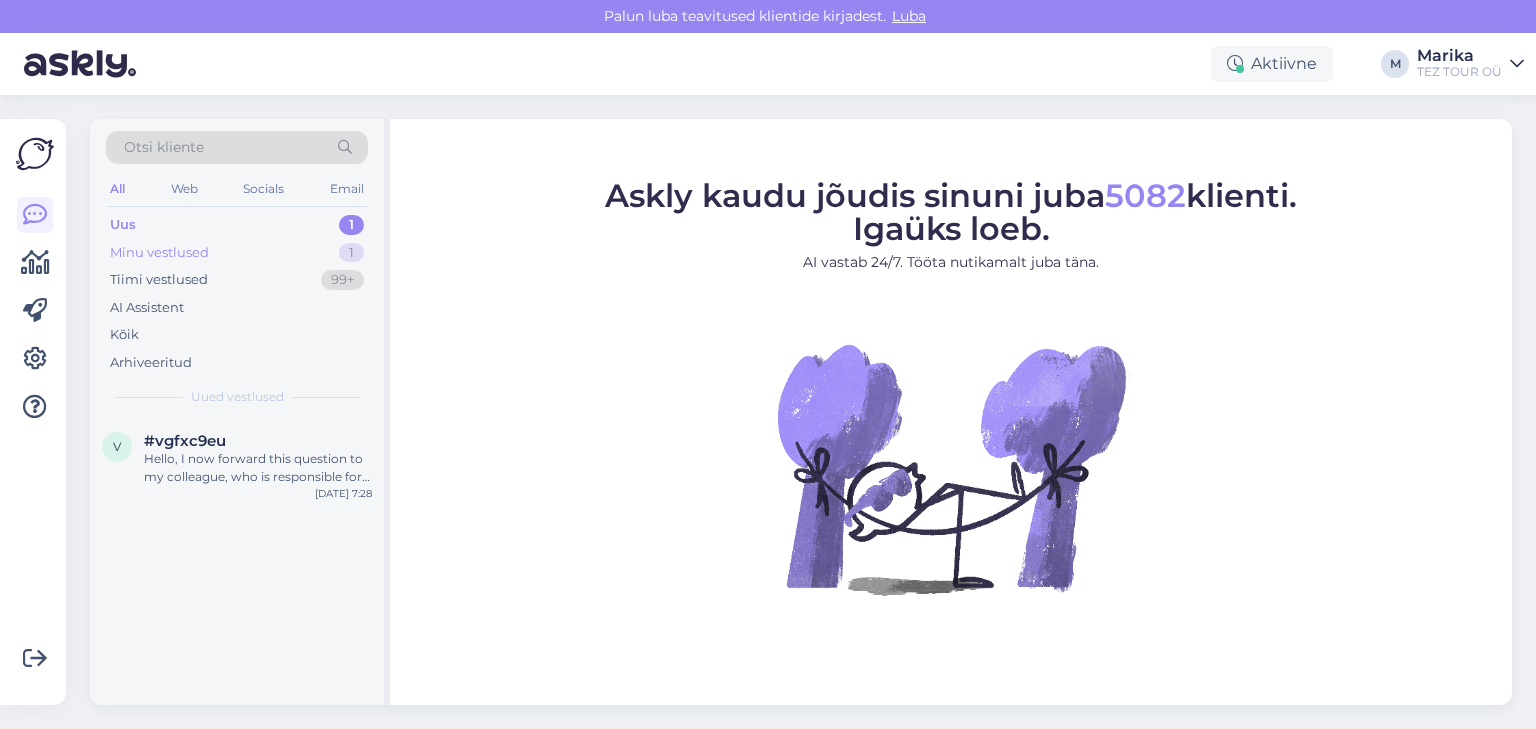 click on "Minu vestlused" at bounding box center [159, 253] 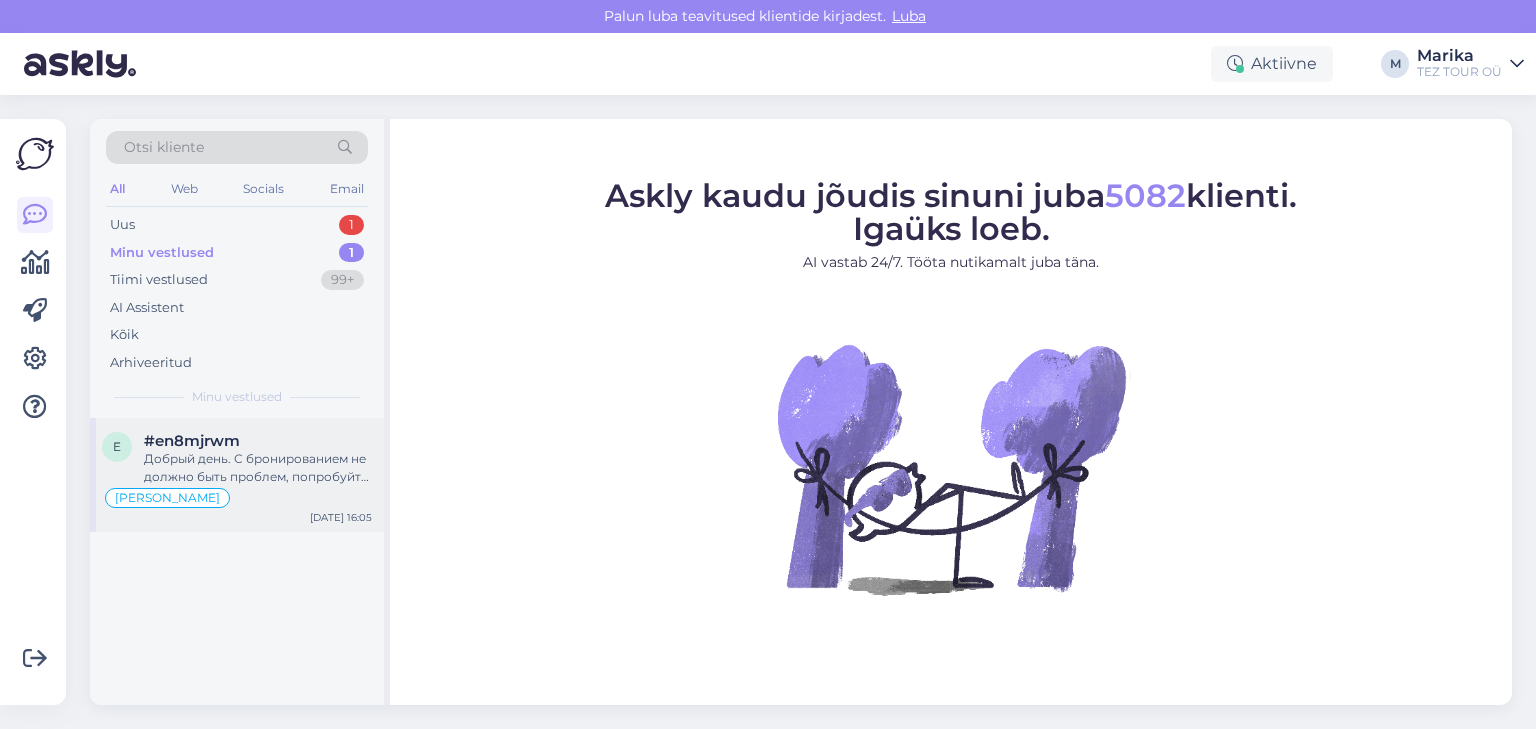 click on "Добрый день. С бронированием не должно быть проблем, попробуйте просто обновить систему." at bounding box center (258, 468) 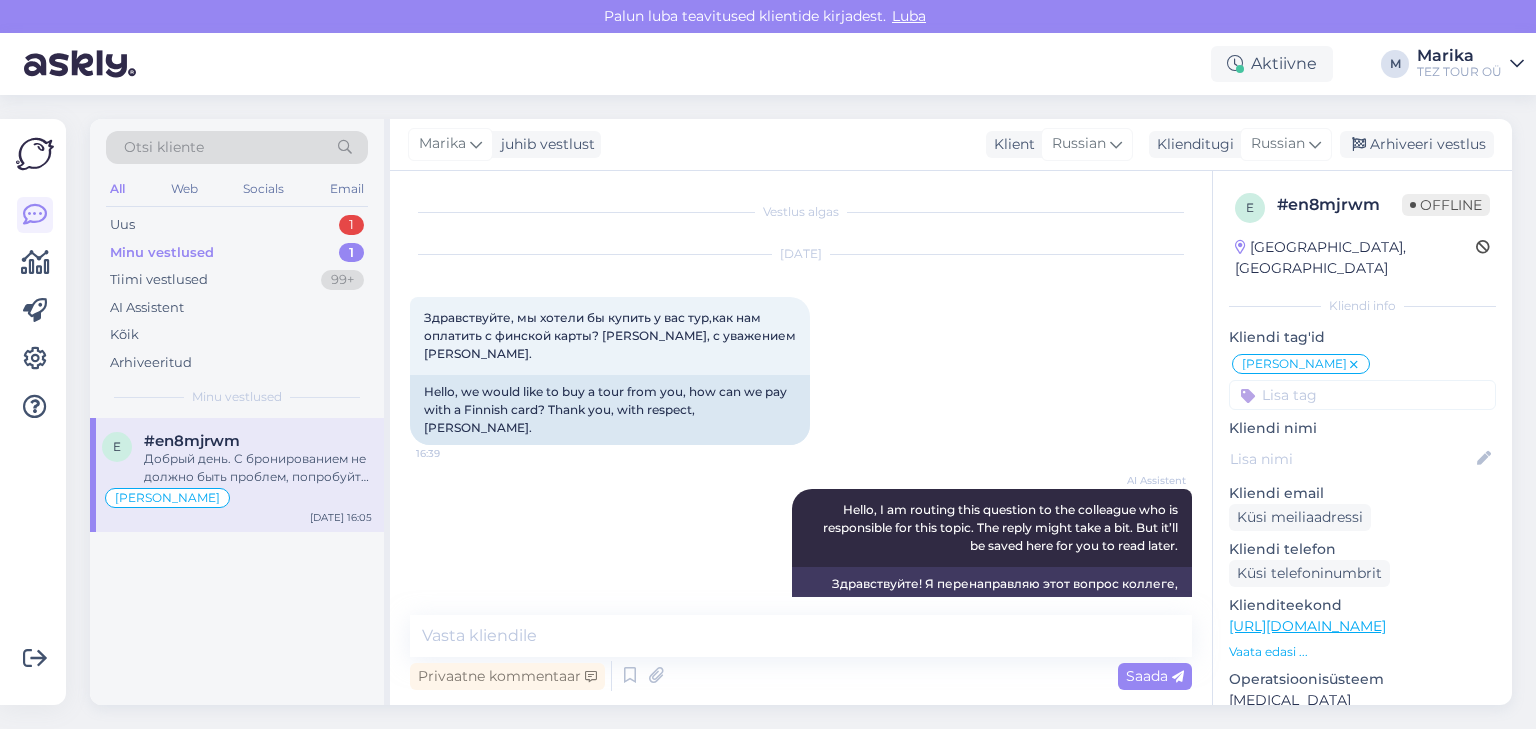 scroll, scrollTop: 676, scrollLeft: 0, axis: vertical 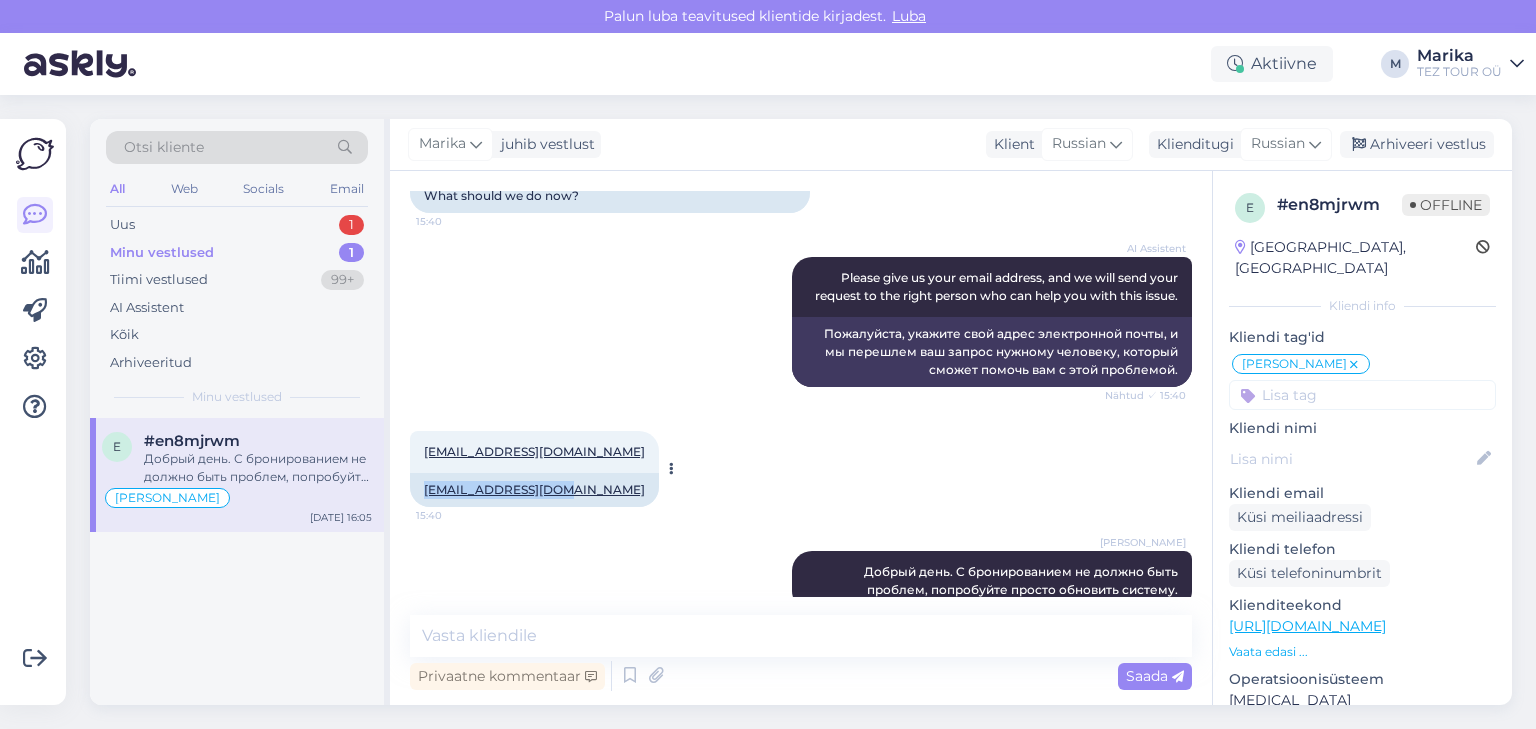 drag, startPoint x: 564, startPoint y: 456, endPoint x: 421, endPoint y: 464, distance: 143.2236 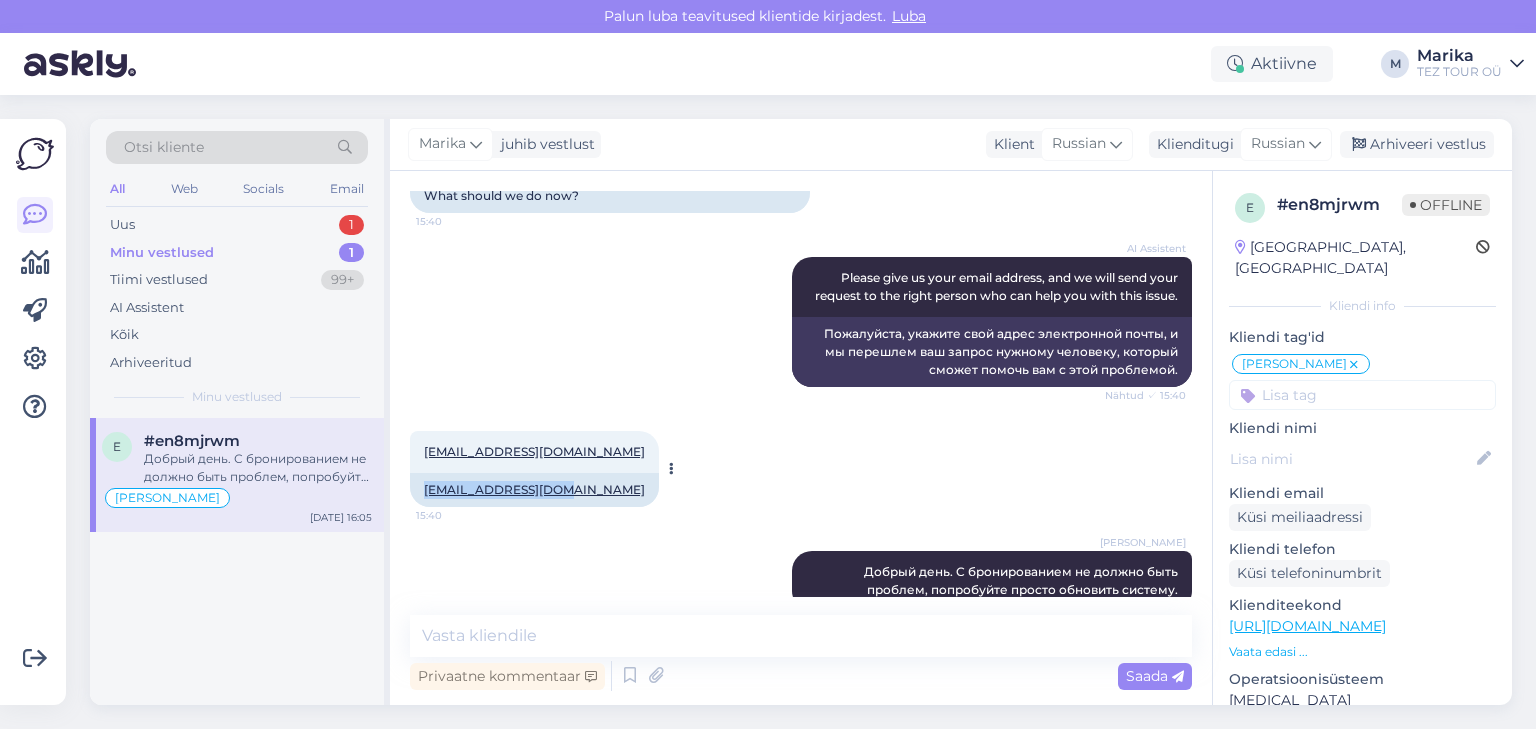 click on "purmariya@gmail.com" at bounding box center (534, 490) 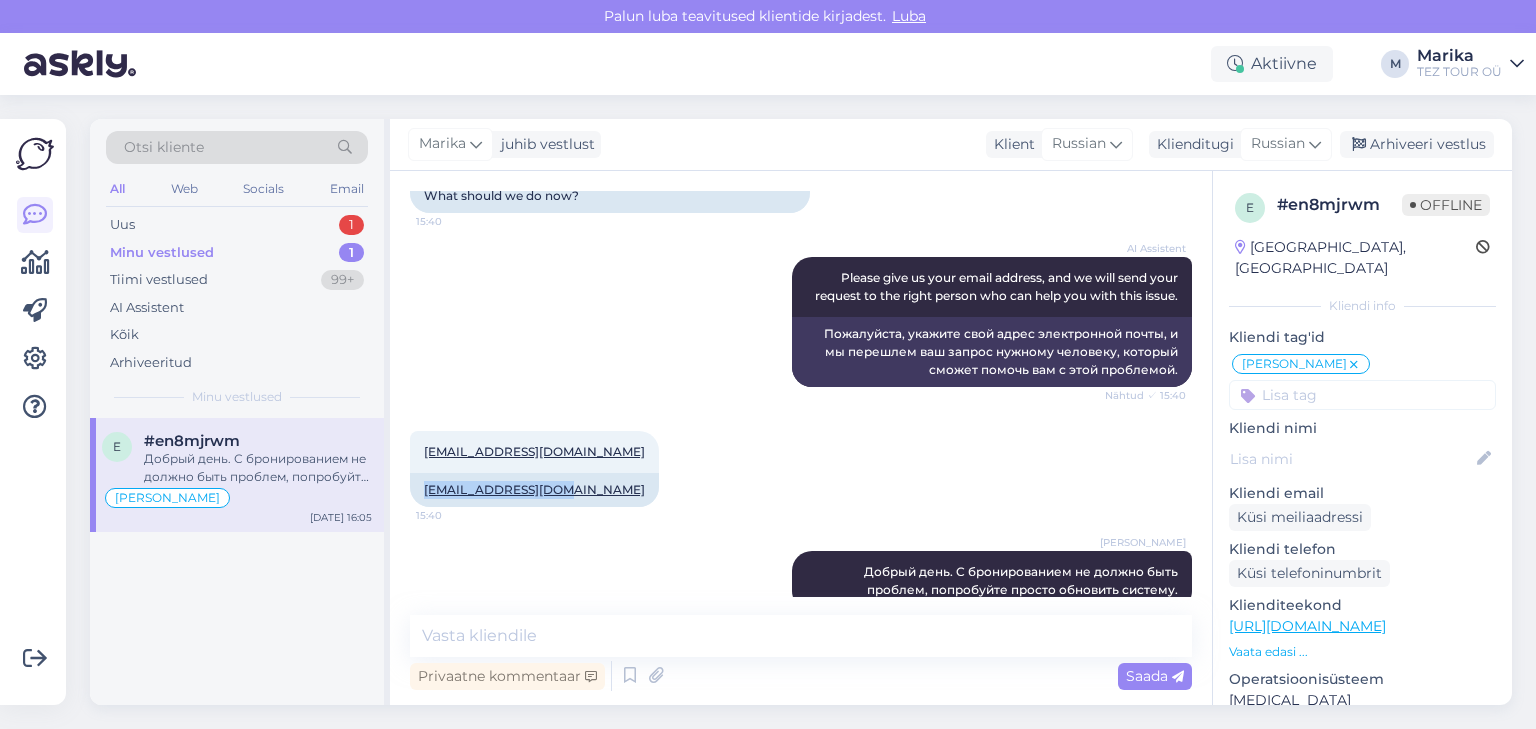 scroll, scrollTop: 676, scrollLeft: 0, axis: vertical 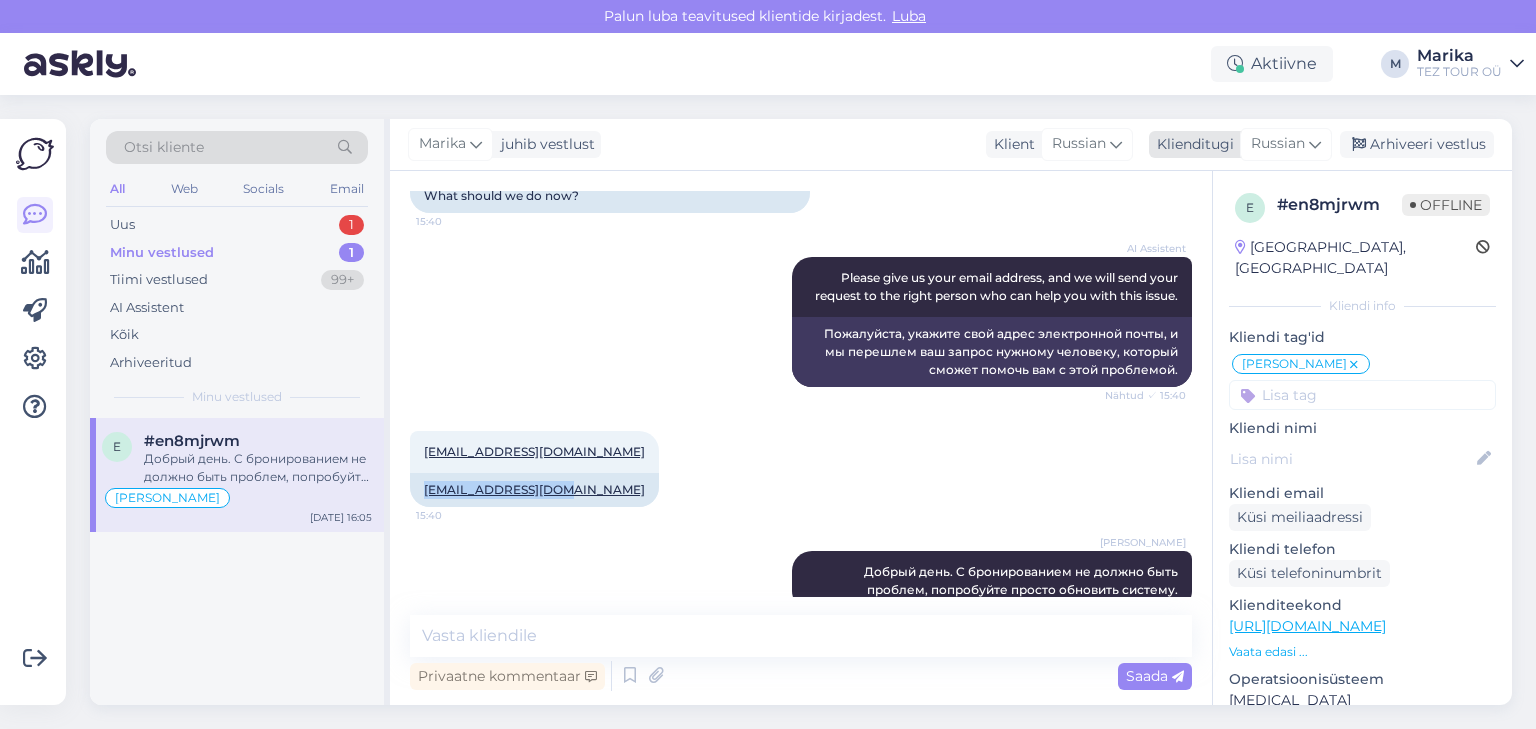 click on "Russian" at bounding box center (1278, 144) 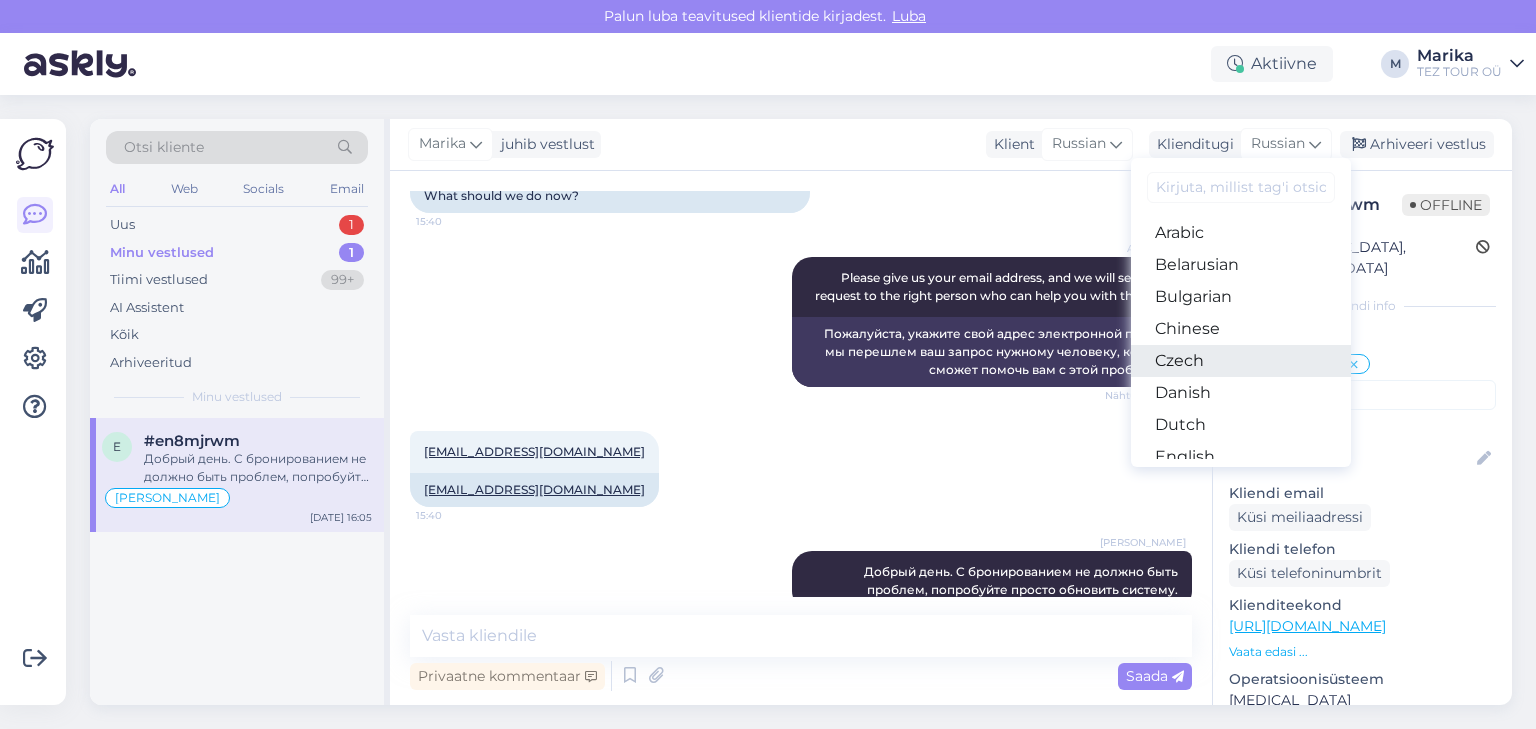 scroll, scrollTop: 106, scrollLeft: 0, axis: vertical 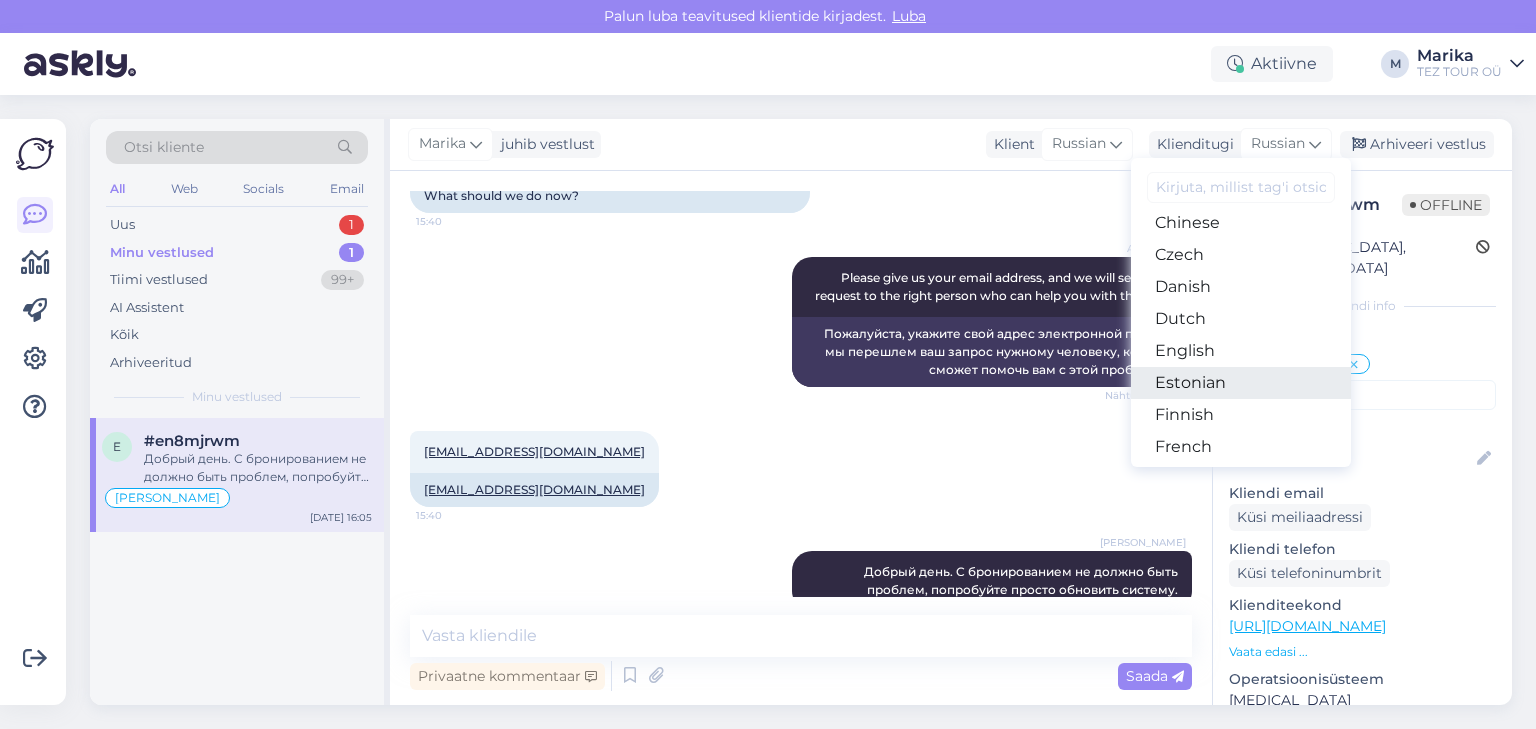 click on "Estonian" at bounding box center [1241, 383] 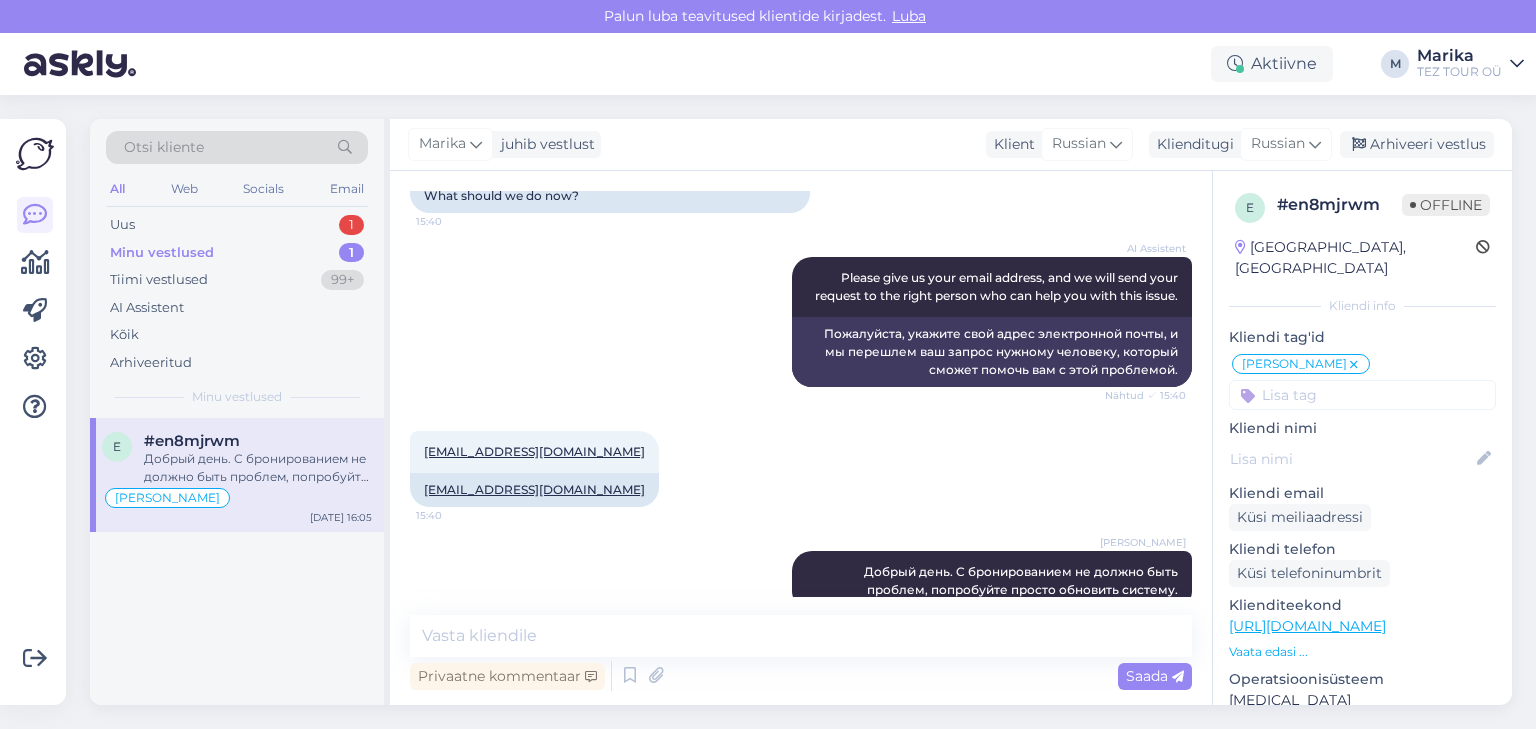 scroll, scrollTop: 693, scrollLeft: 0, axis: vertical 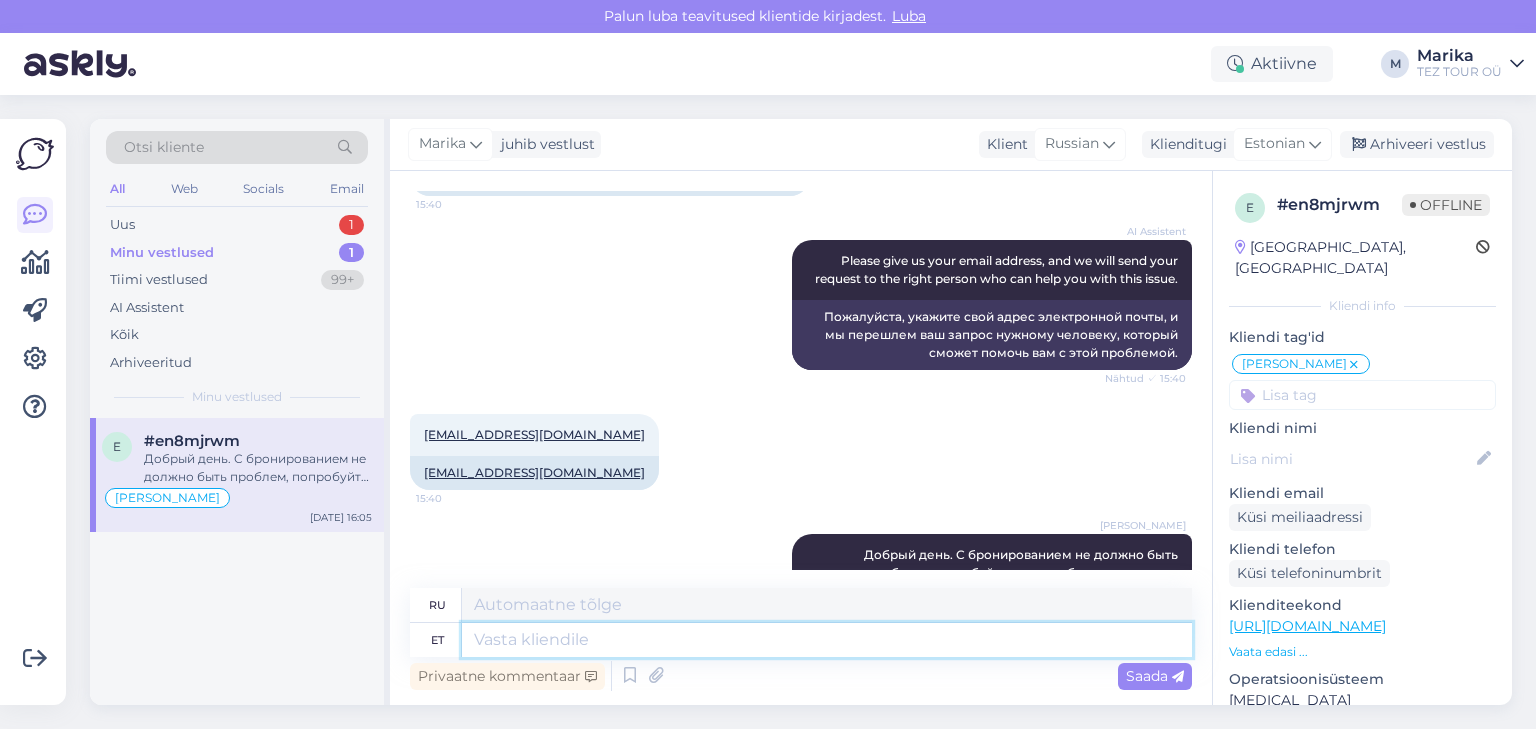 click at bounding box center (827, 640) 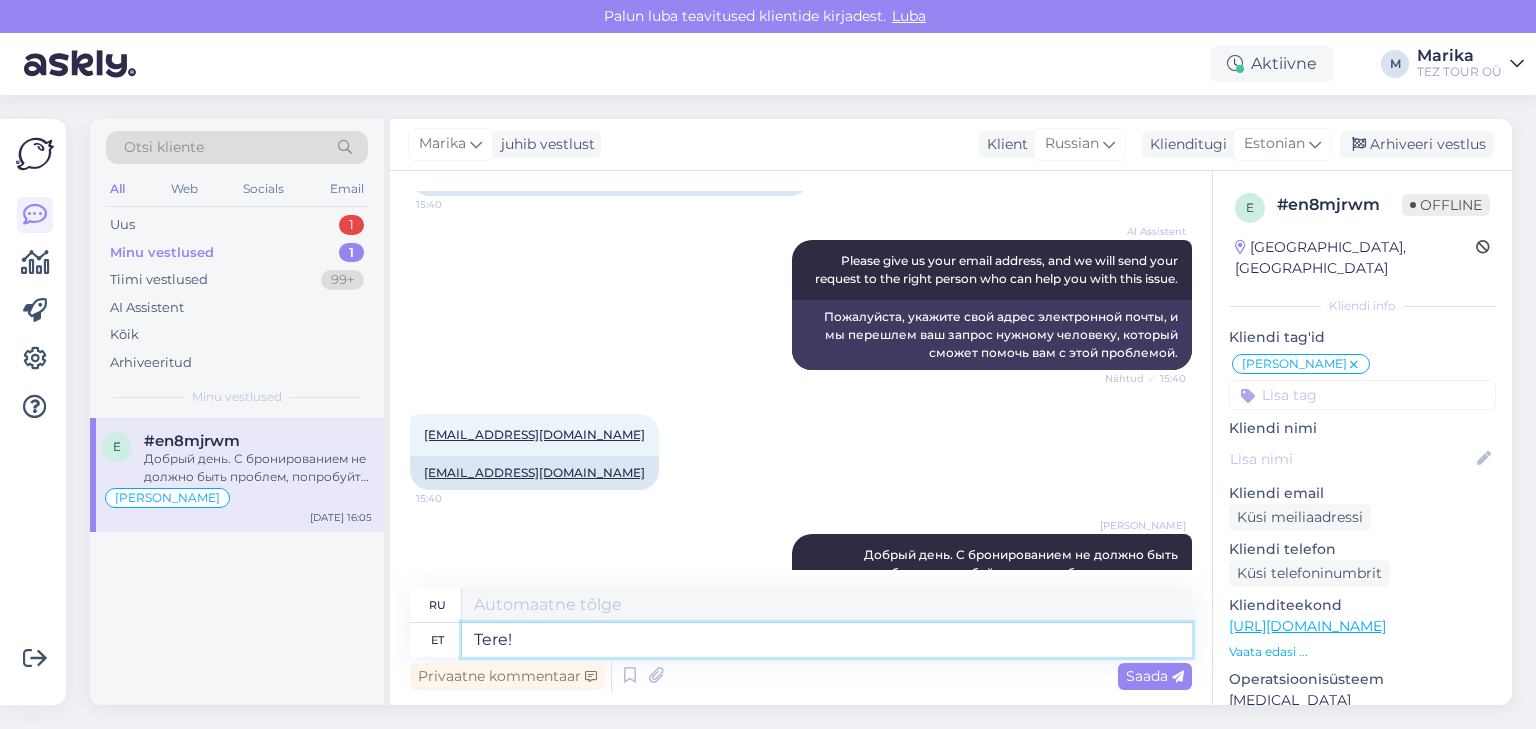 type on "Tere!" 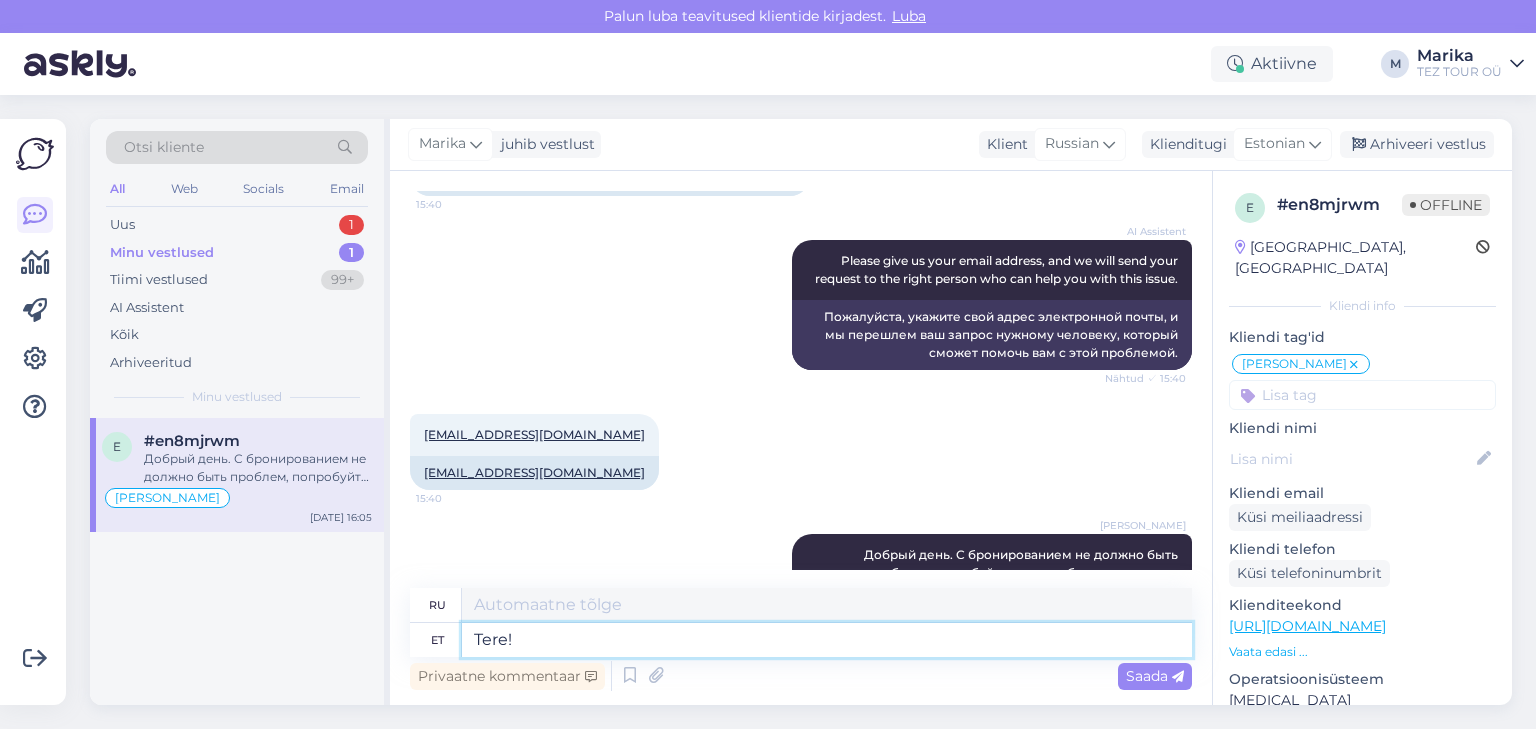 type on "Привет!" 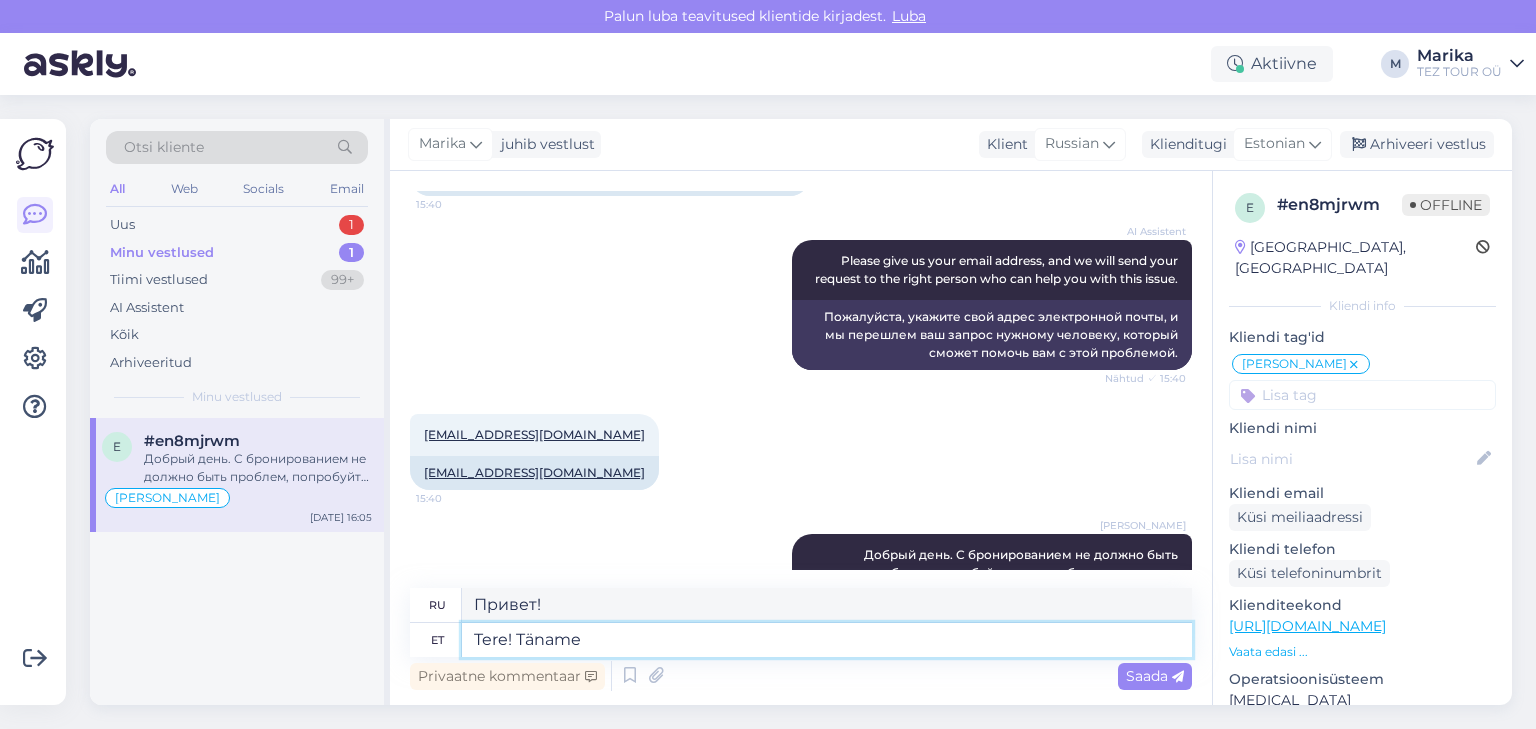 type on "Tere! Täname" 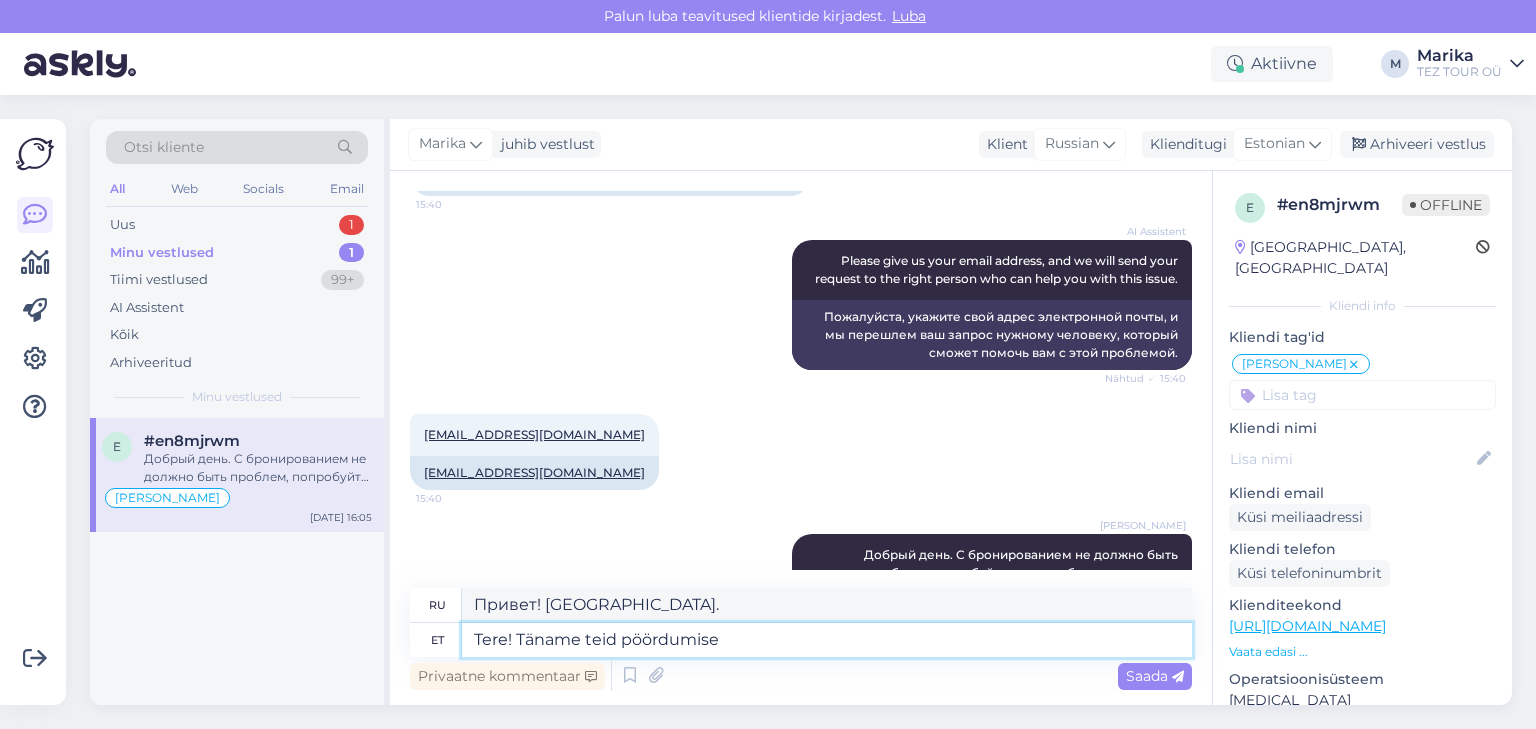 type on "Tere! Täname teid pöördumise" 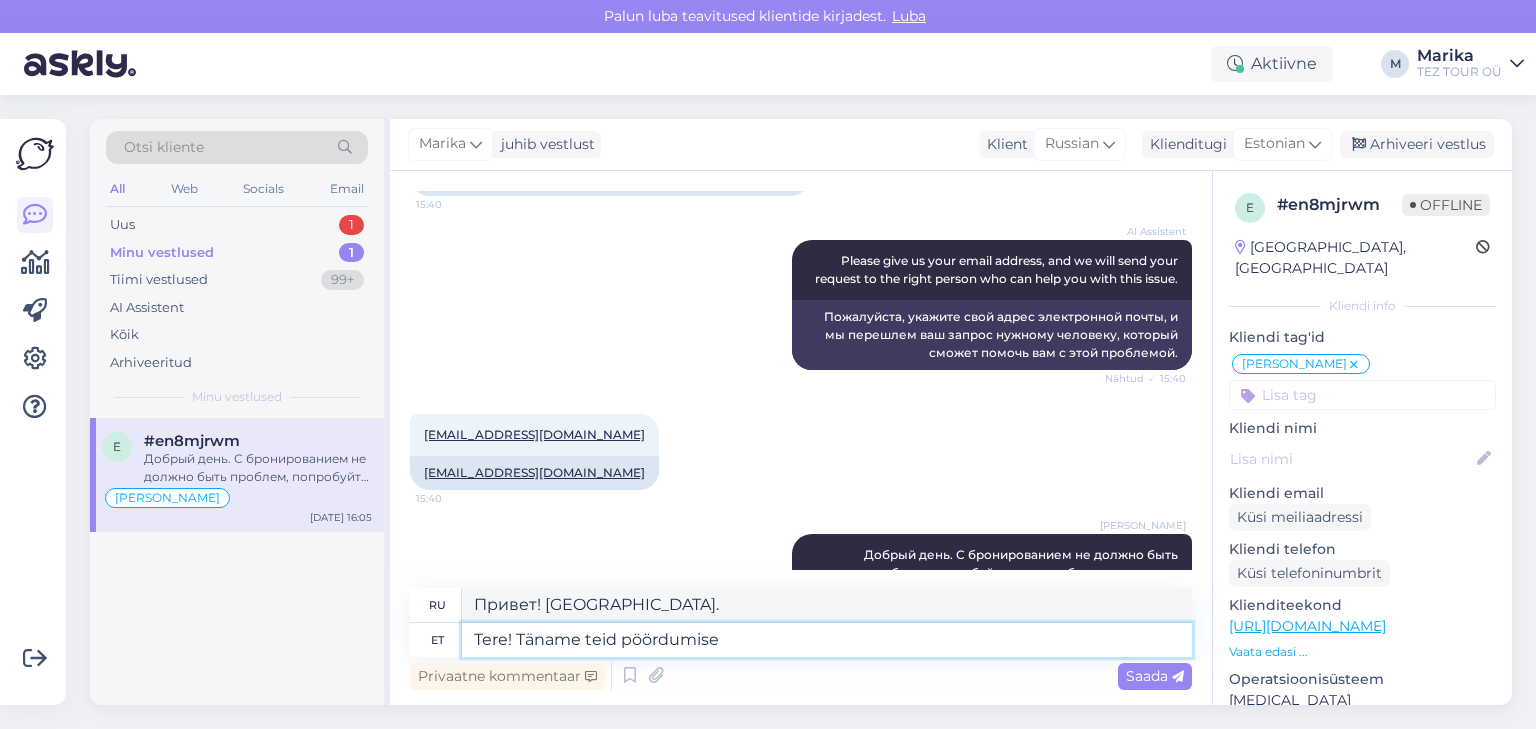 type on "Здравствуйте! Спасибо, что обратились к нам." 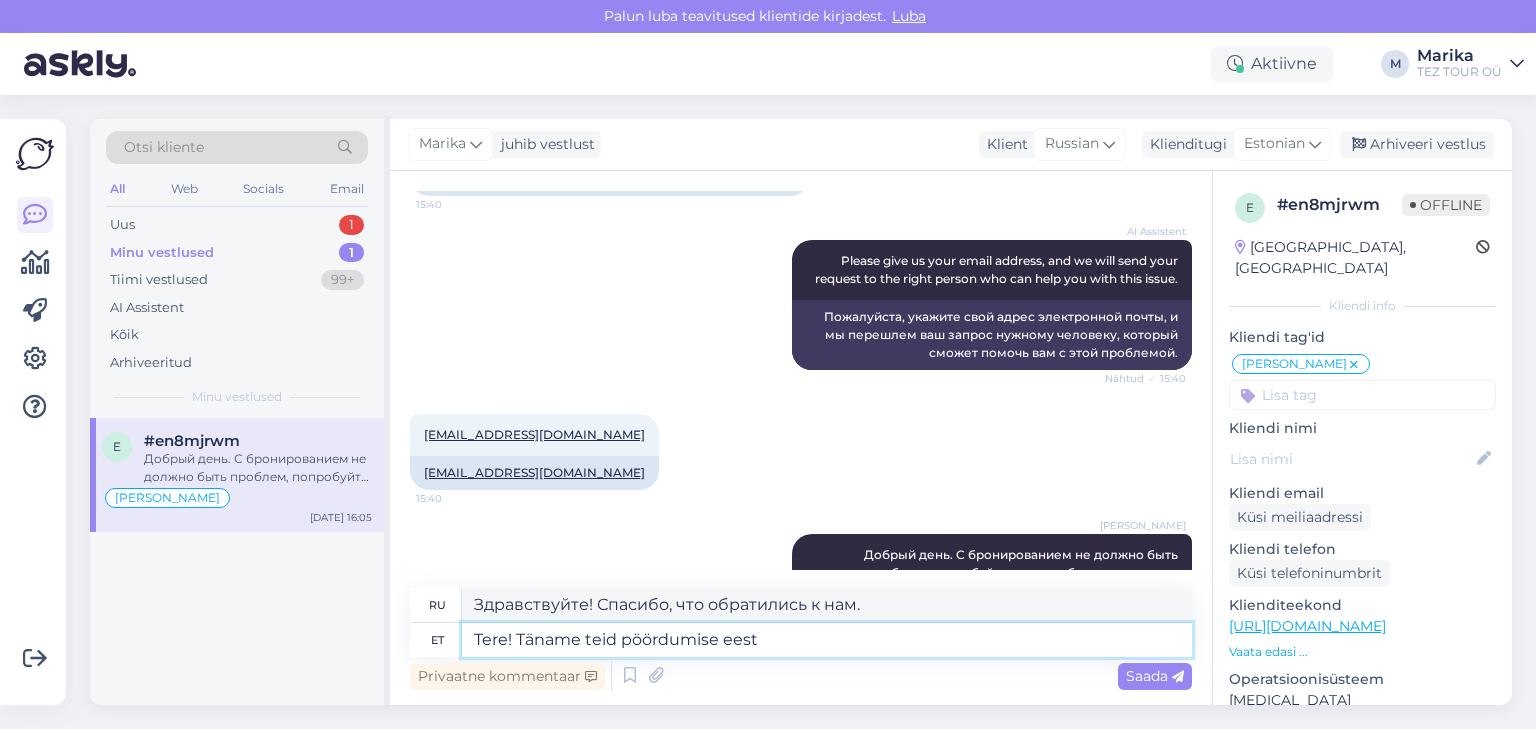 type on "Tere! Täname teid pöördumise eest!" 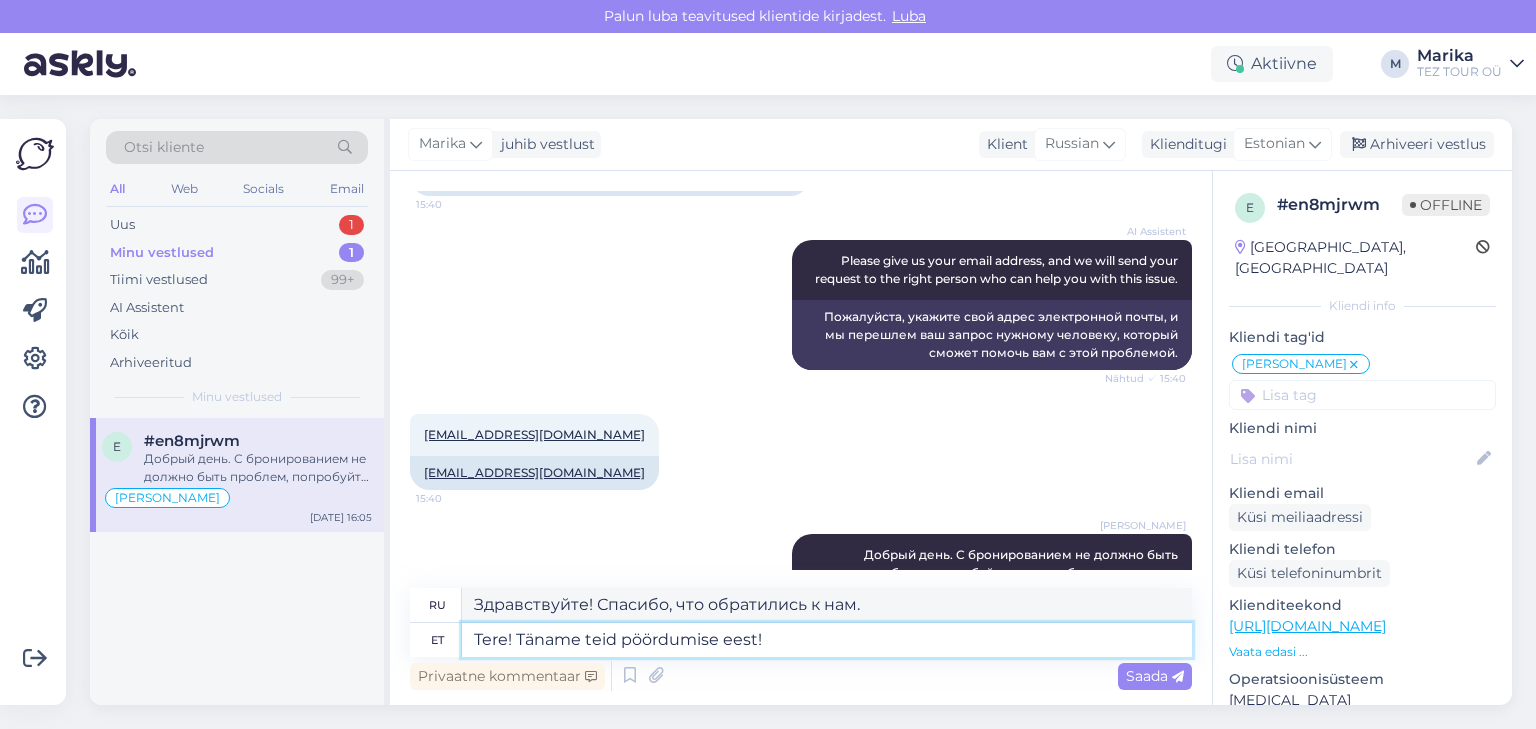 type on "Здравствуйте! Спасибо, что обратились к нам!" 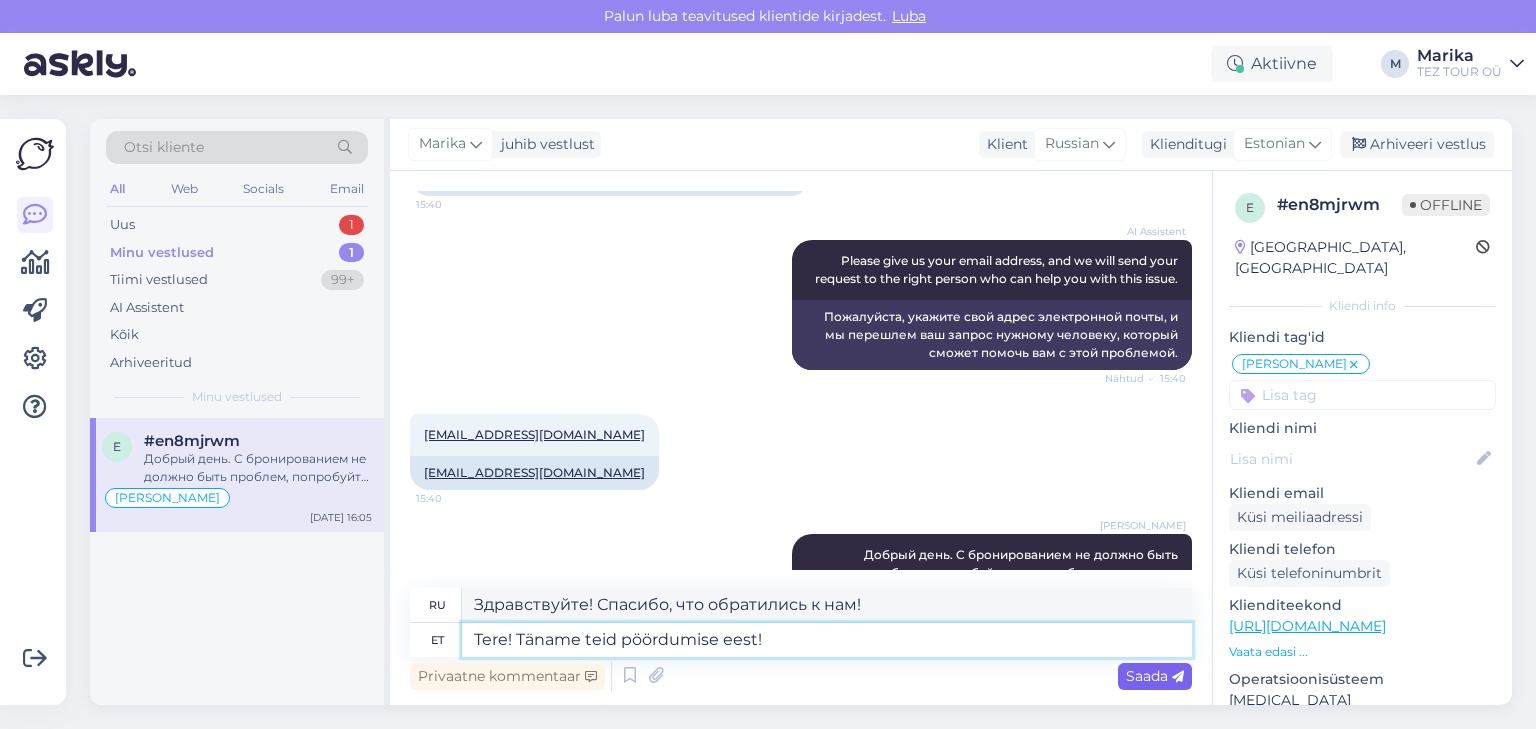 type on "Tere! Täname teid pöördumise eest!" 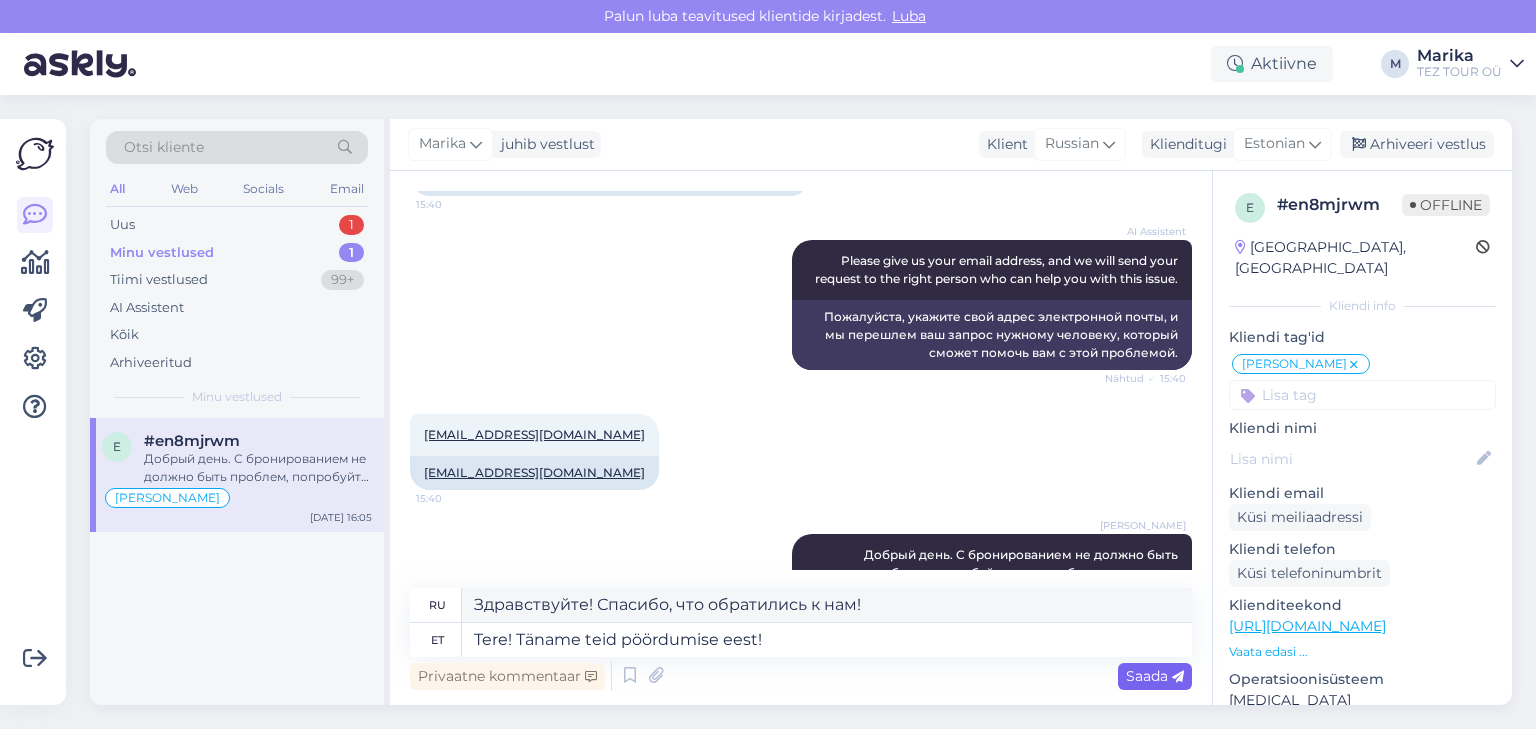 click on "Saada" at bounding box center (1155, 676) 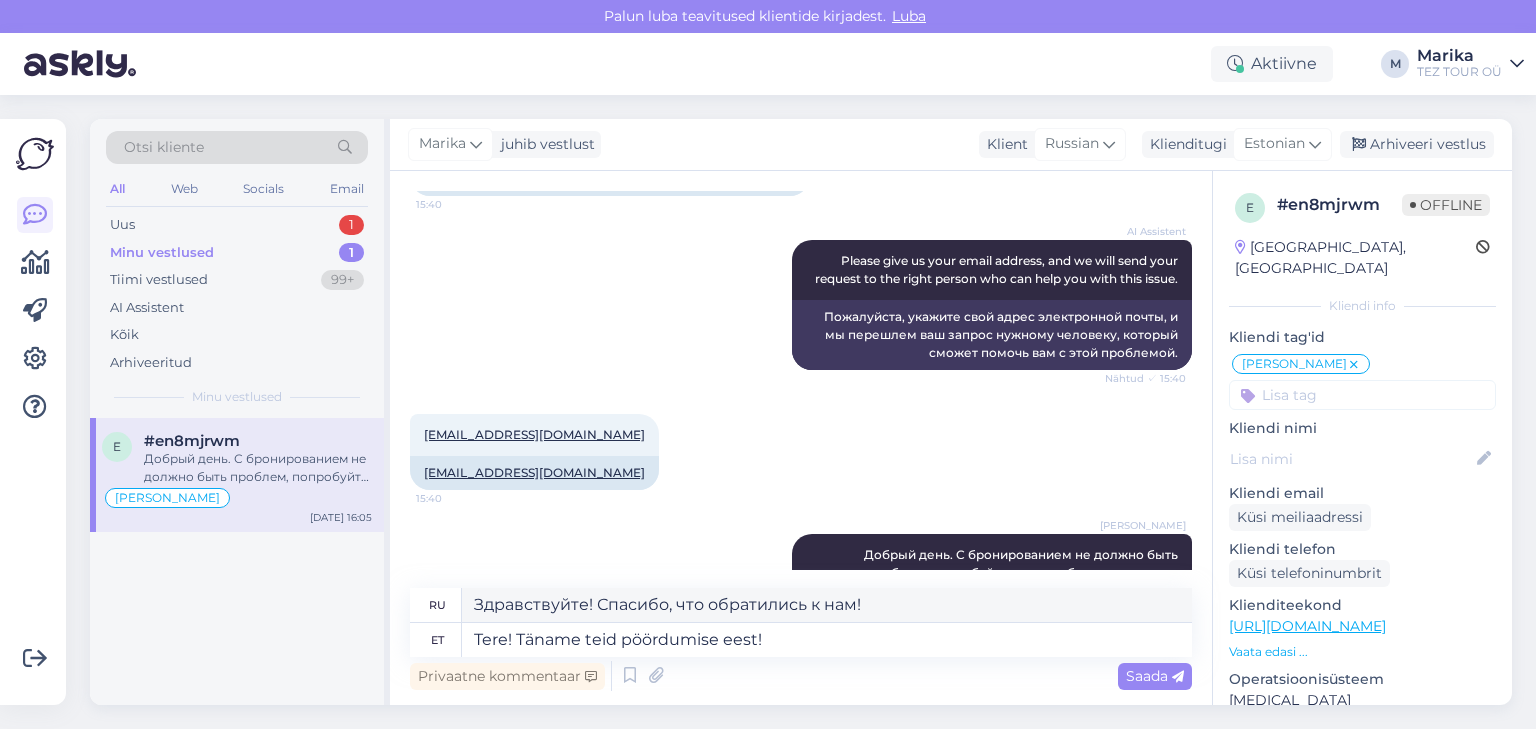 type 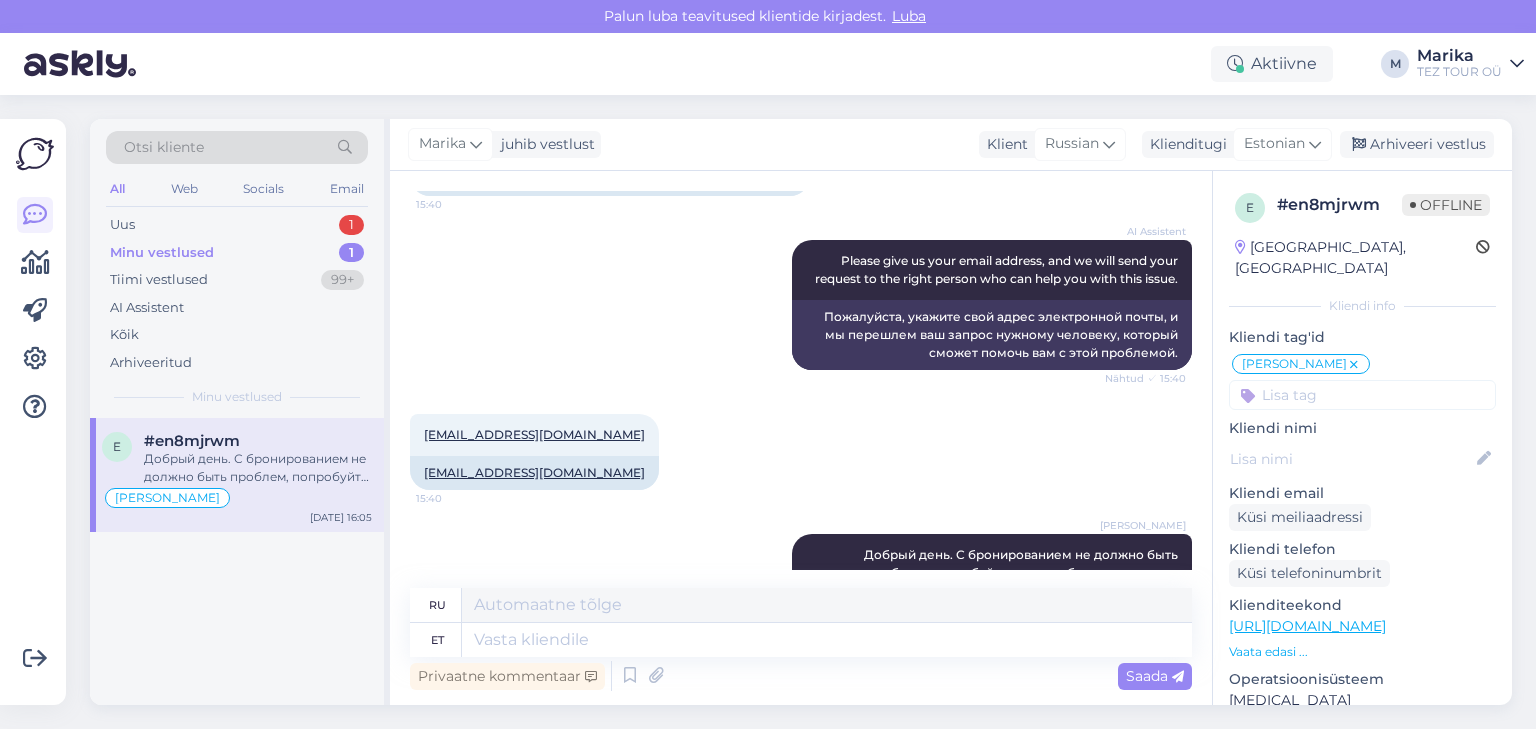 scroll, scrollTop: 883, scrollLeft: 0, axis: vertical 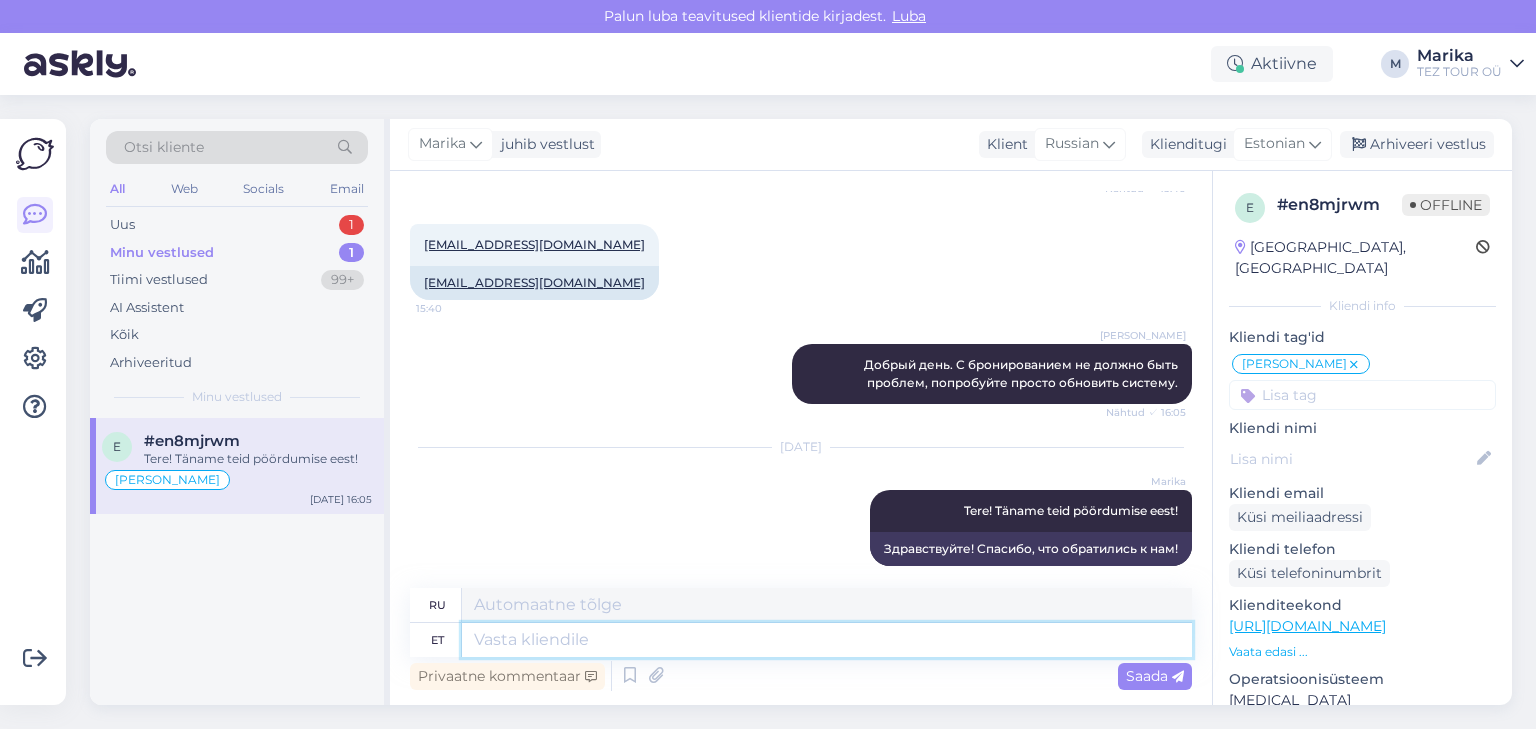 click at bounding box center (827, 640) 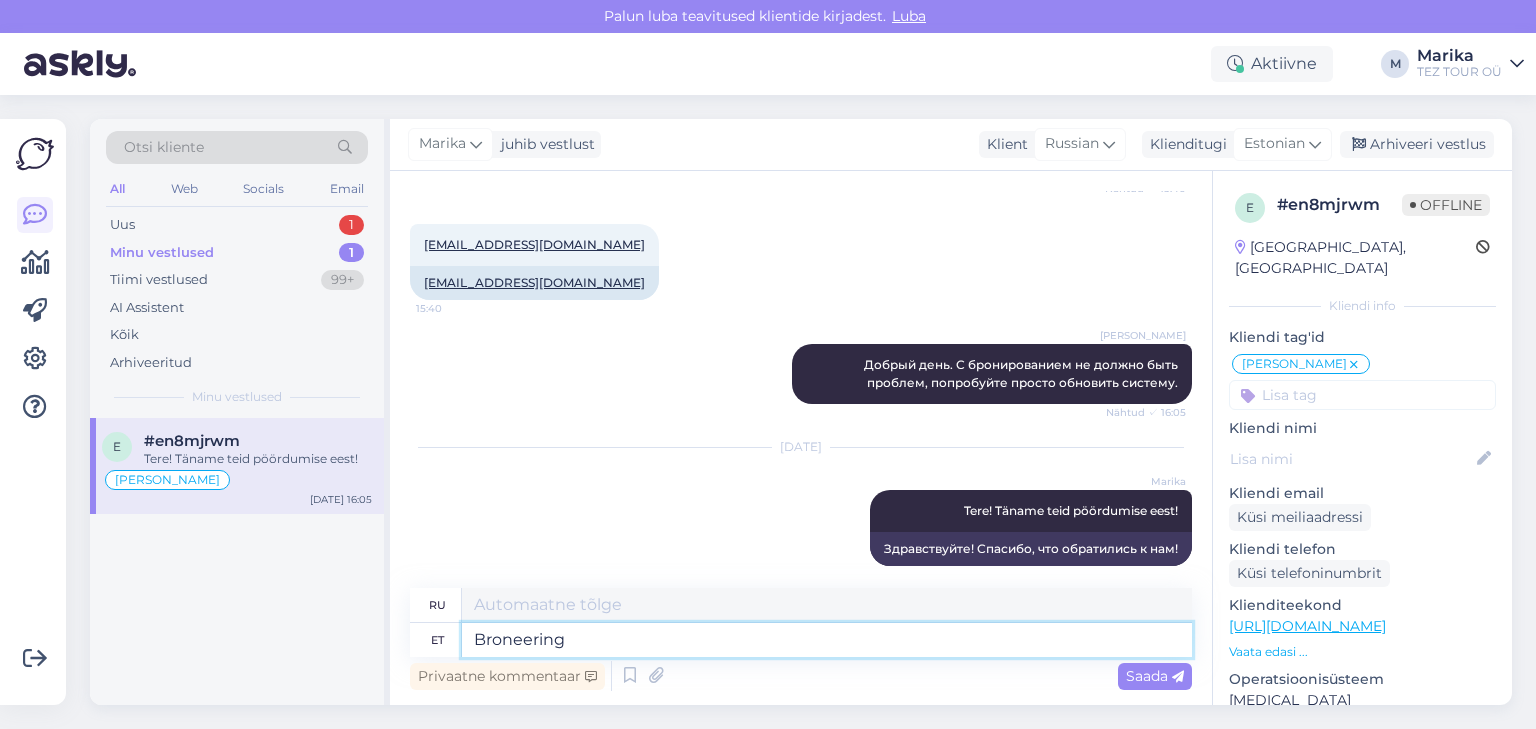 type on "Broneering e" 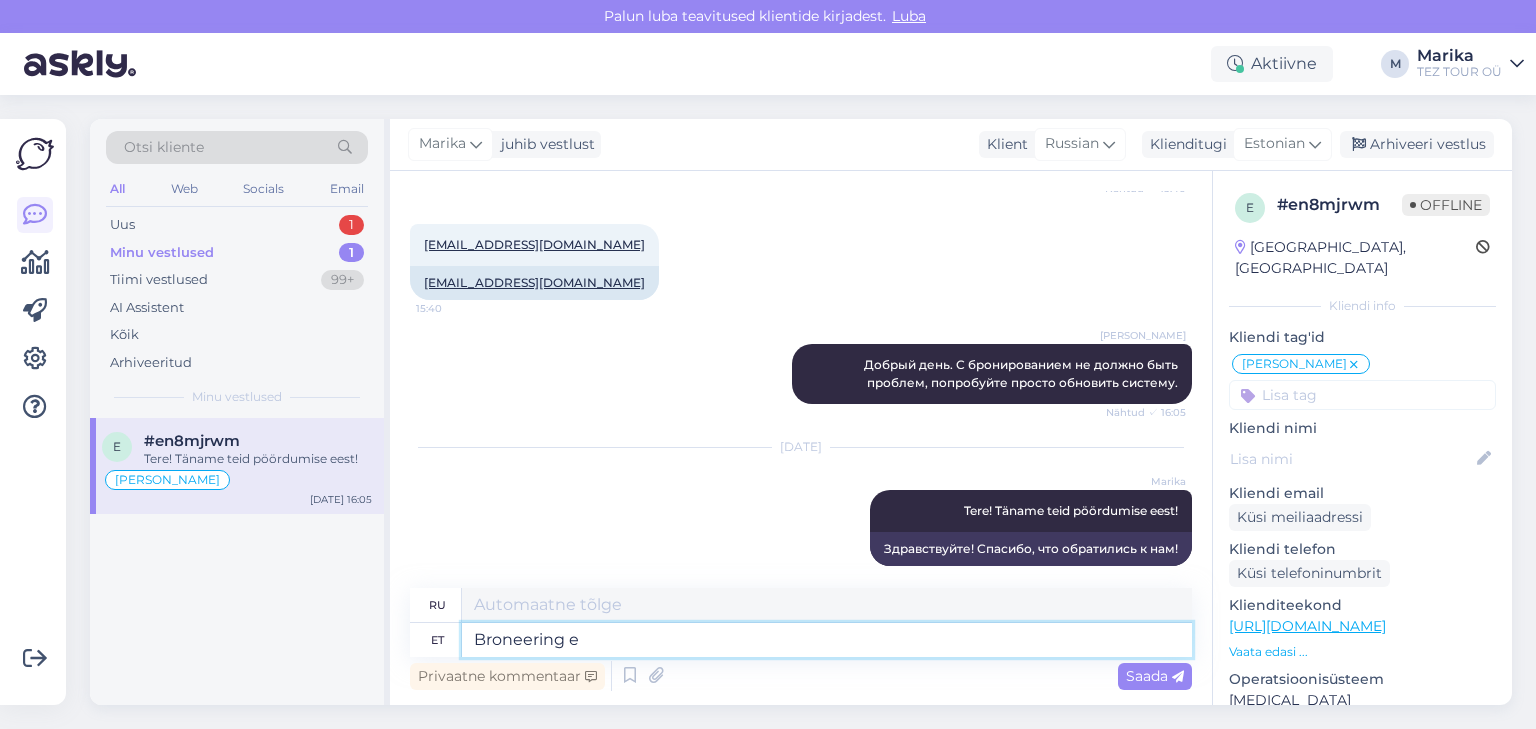 type on "Бронирование" 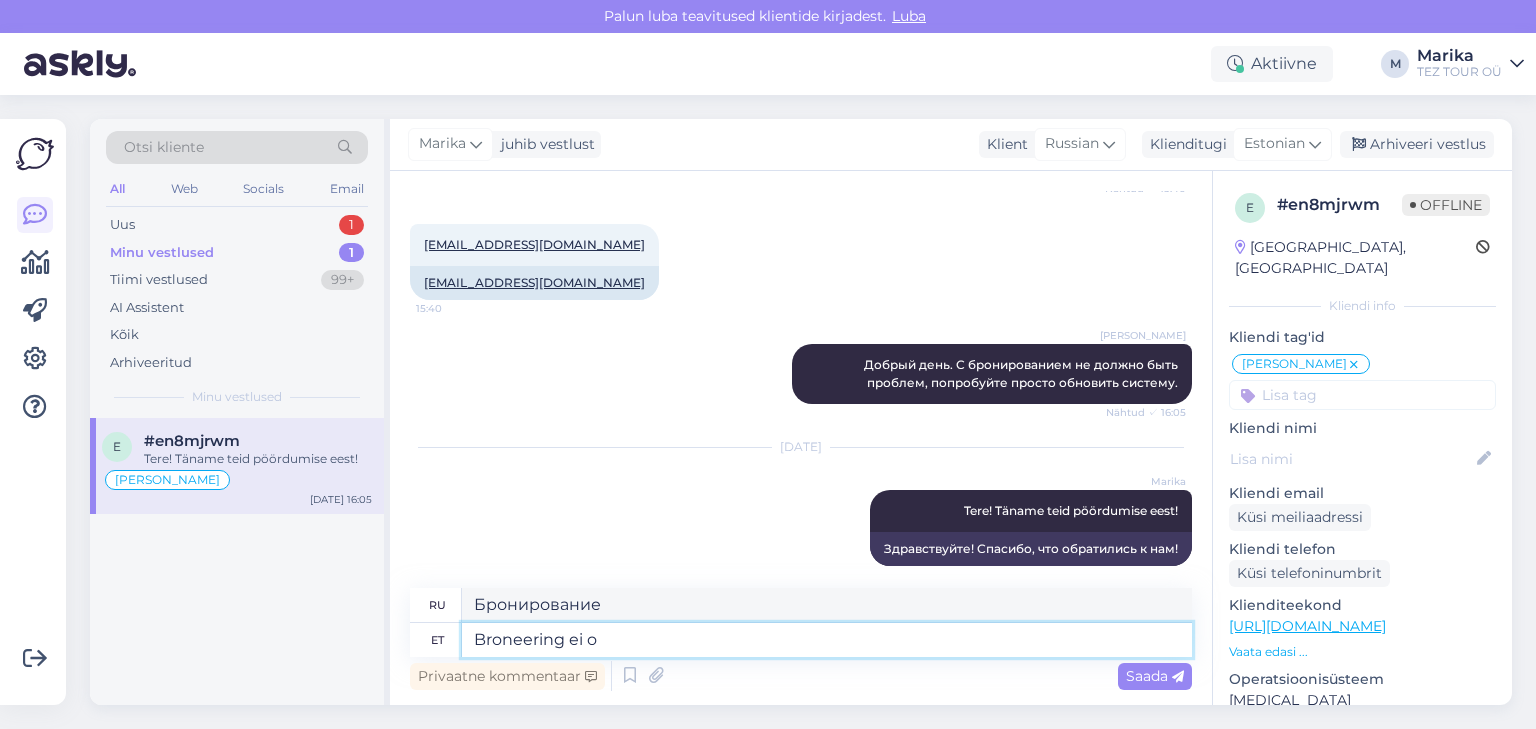 type on "Broneering ei ol" 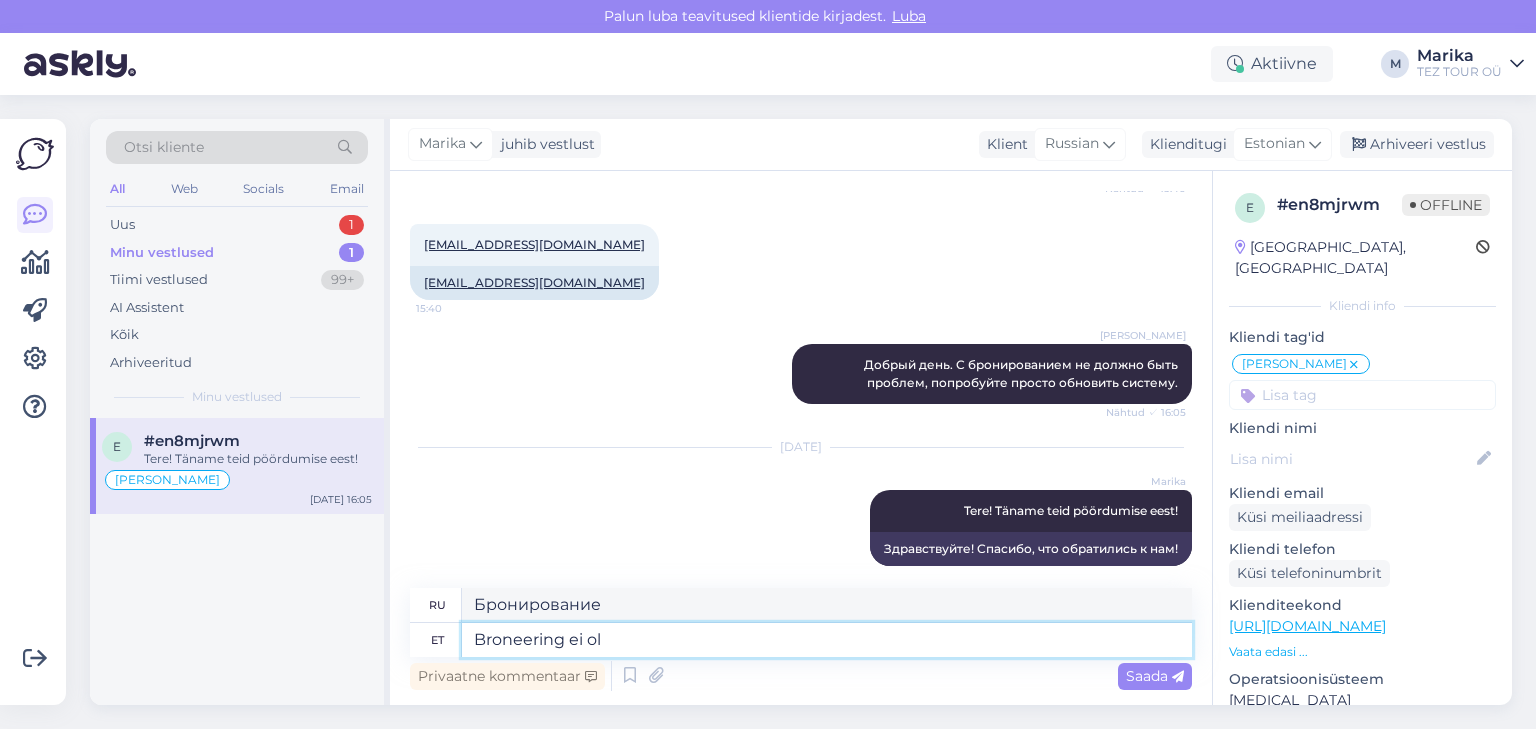 type on "Бронирование не" 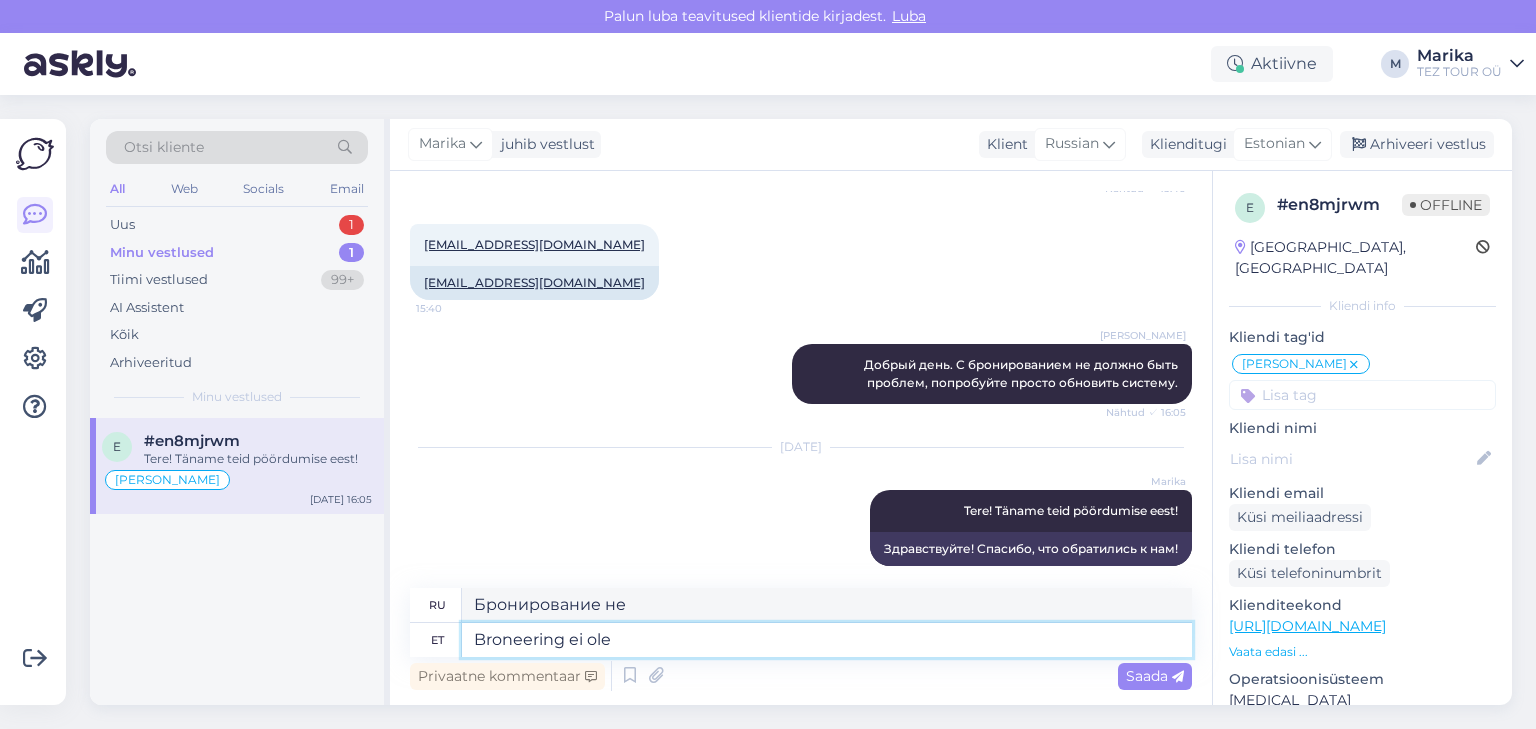 type on "Broneering ei ole" 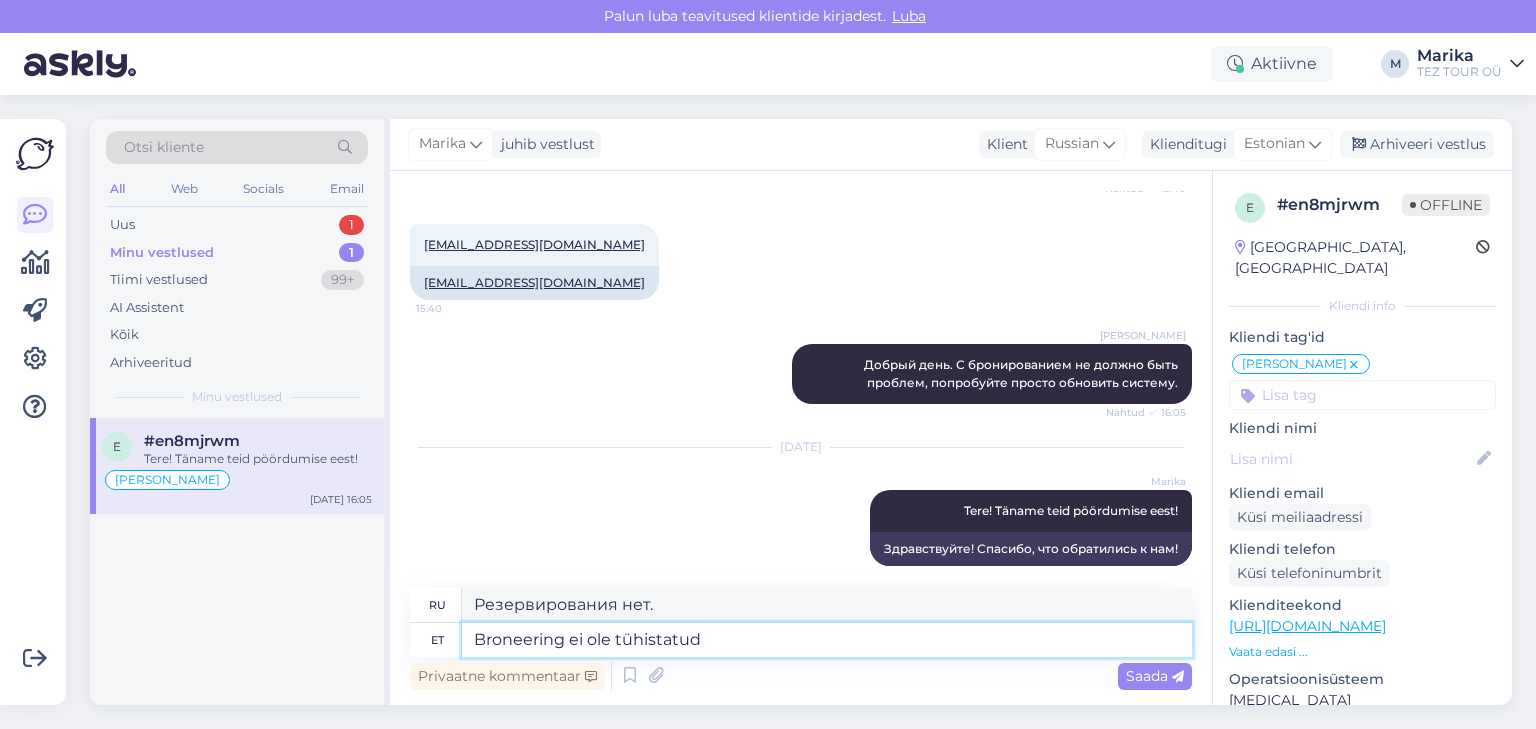 type on "Broneering ei ole tühistatud." 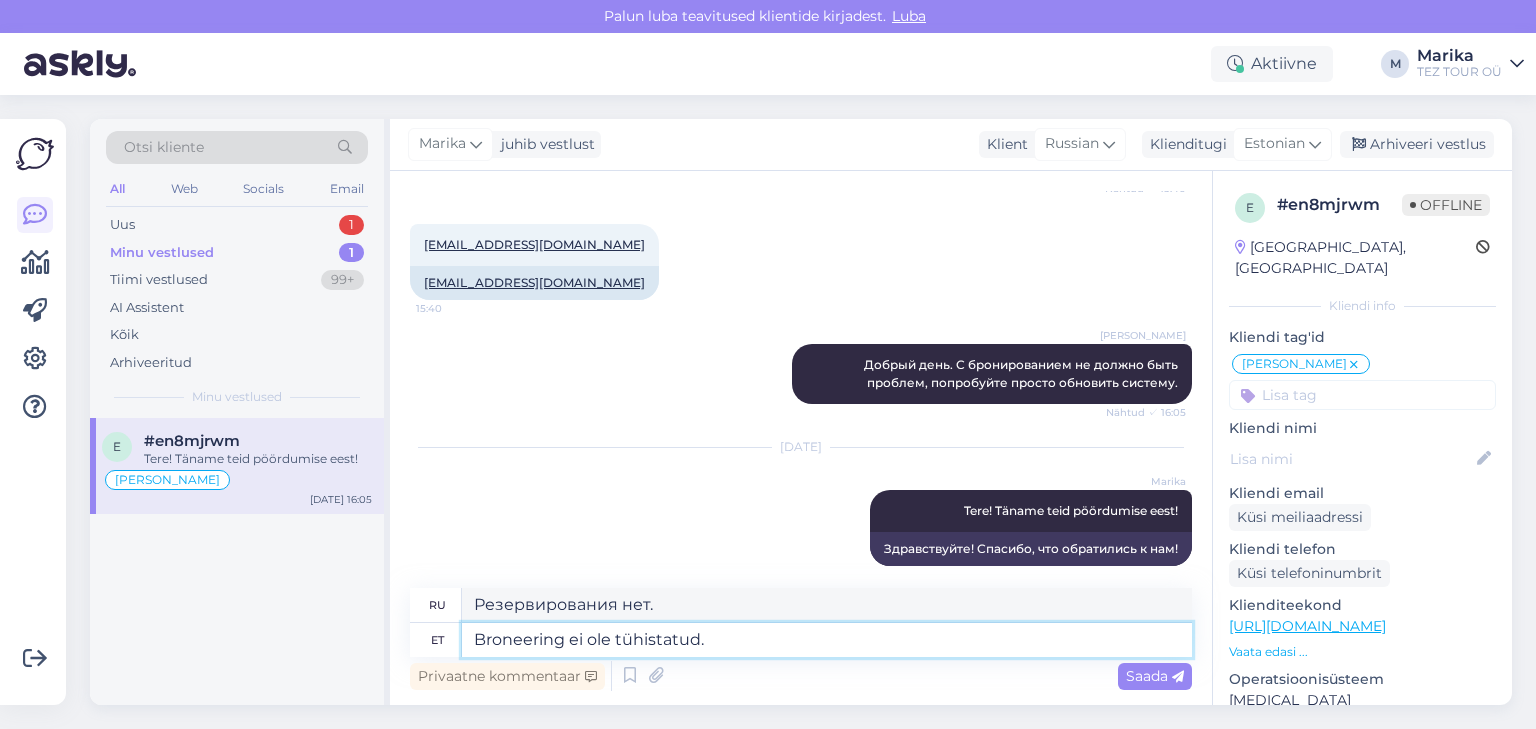 type on "Бронирование не отменено." 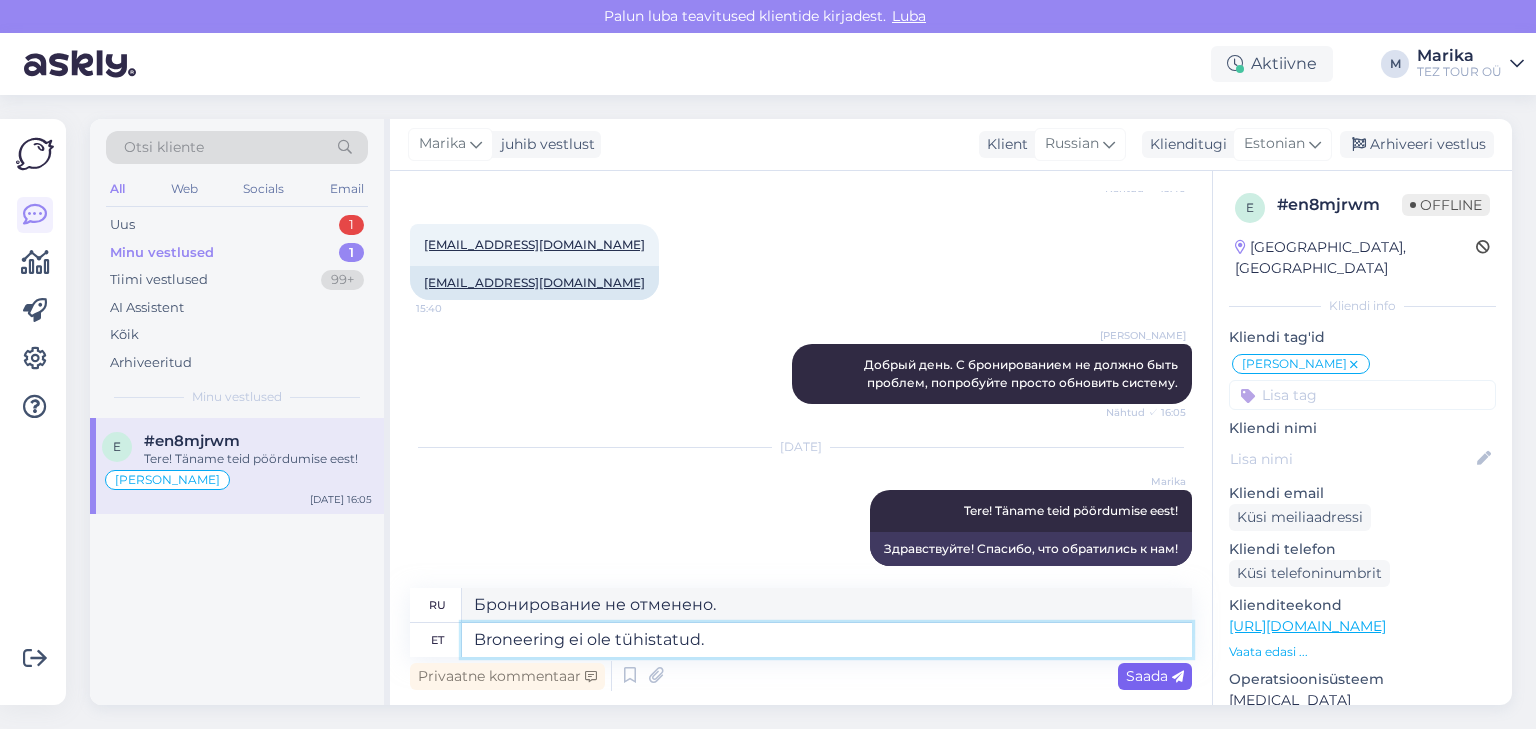 type on "Broneering ei ole tühistatud." 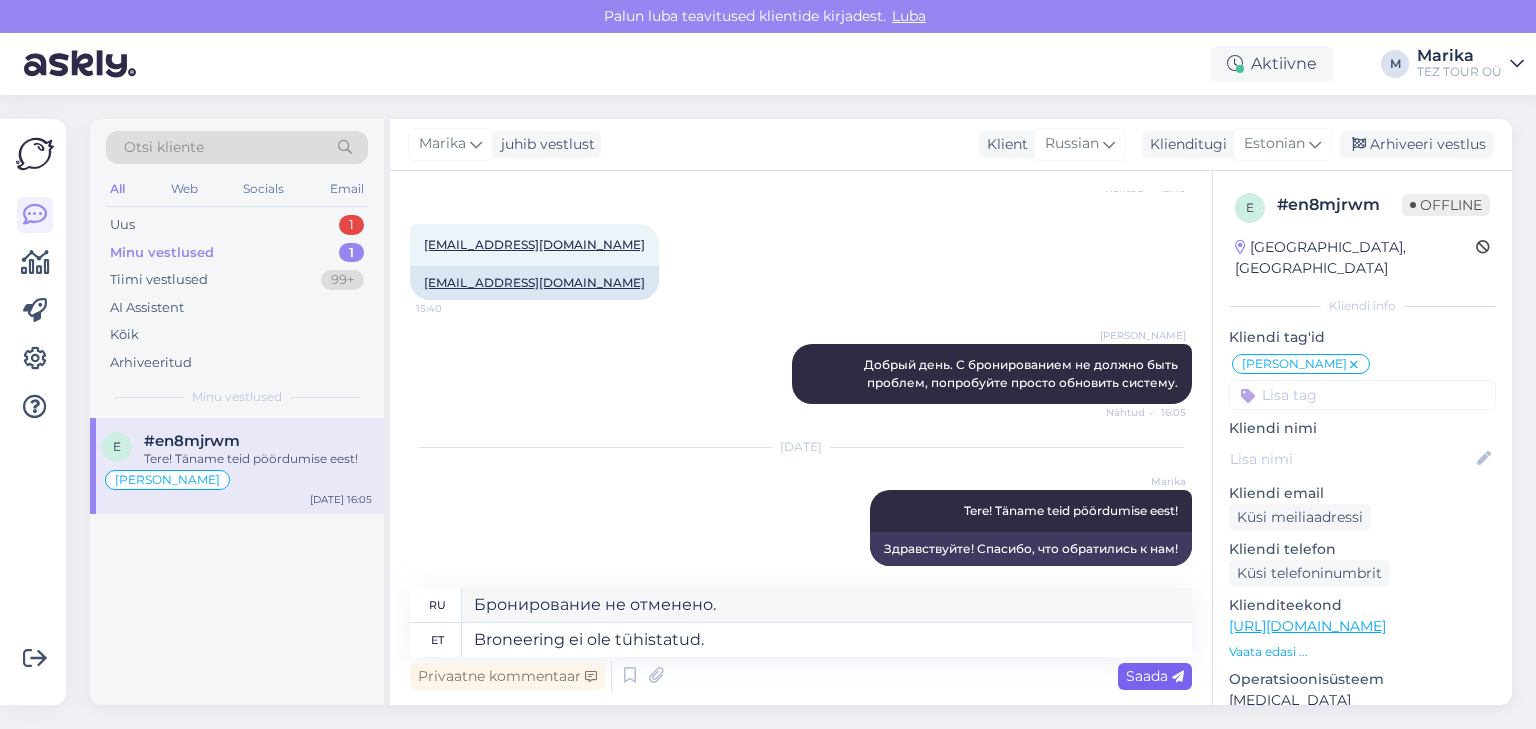 click on "Saada" at bounding box center [1155, 676] 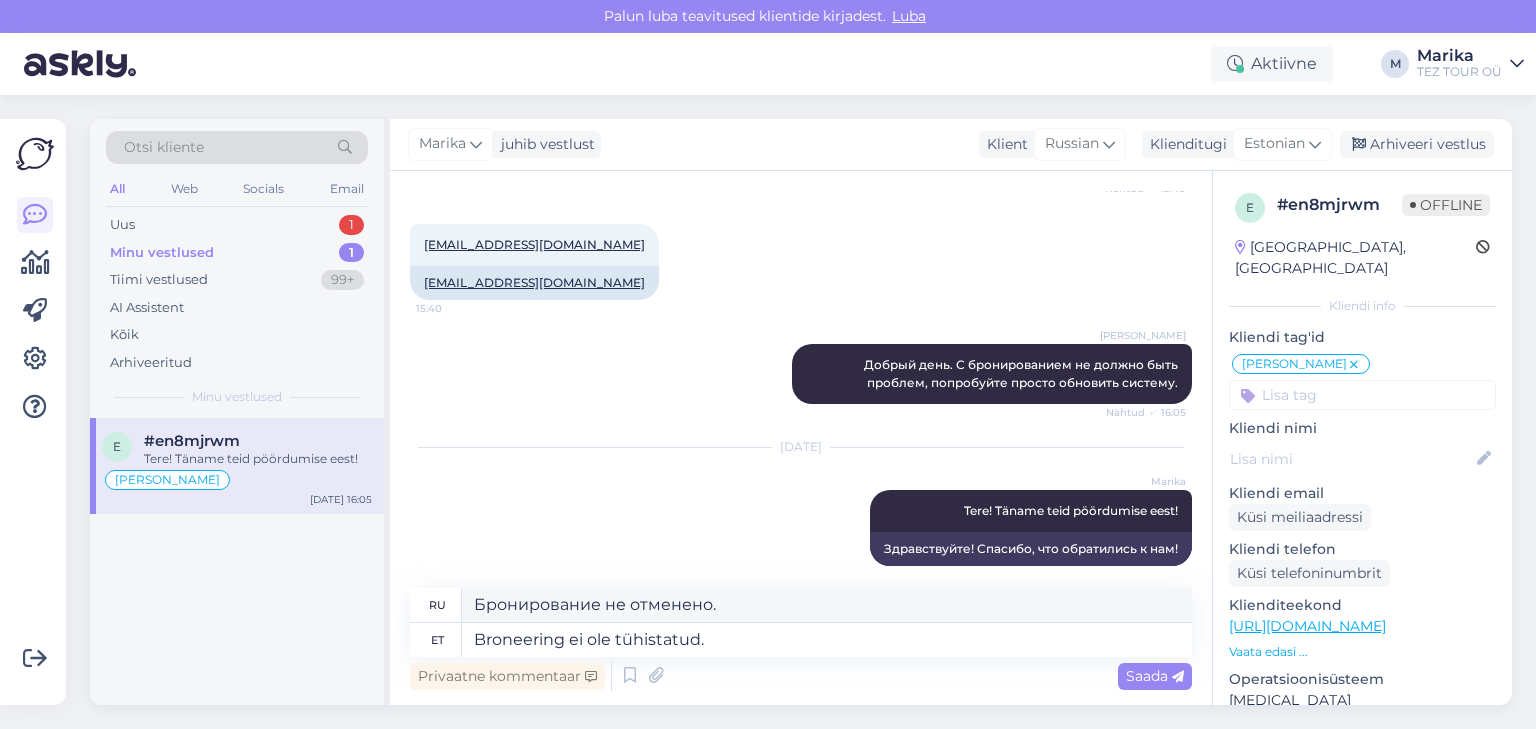 type 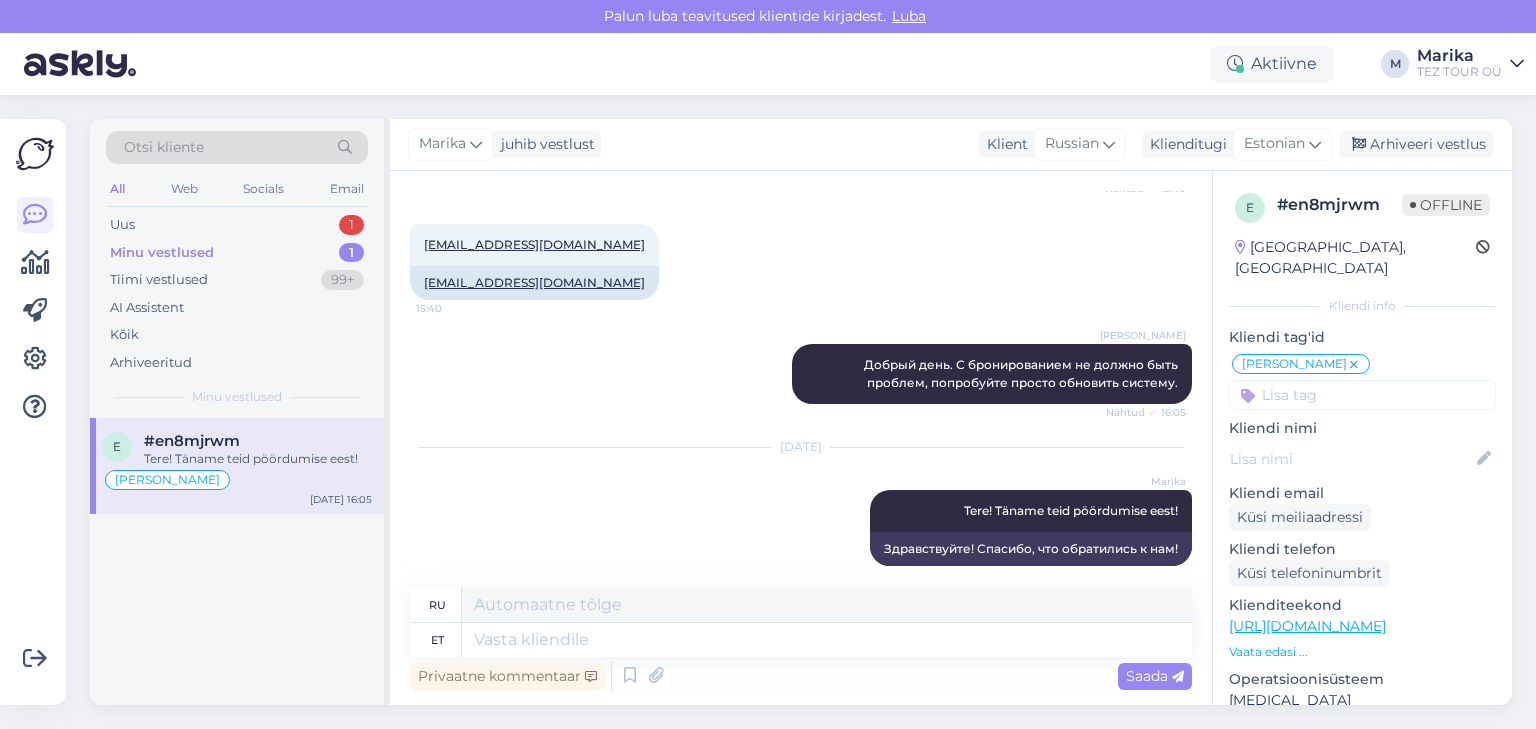 scroll, scrollTop: 1003, scrollLeft: 0, axis: vertical 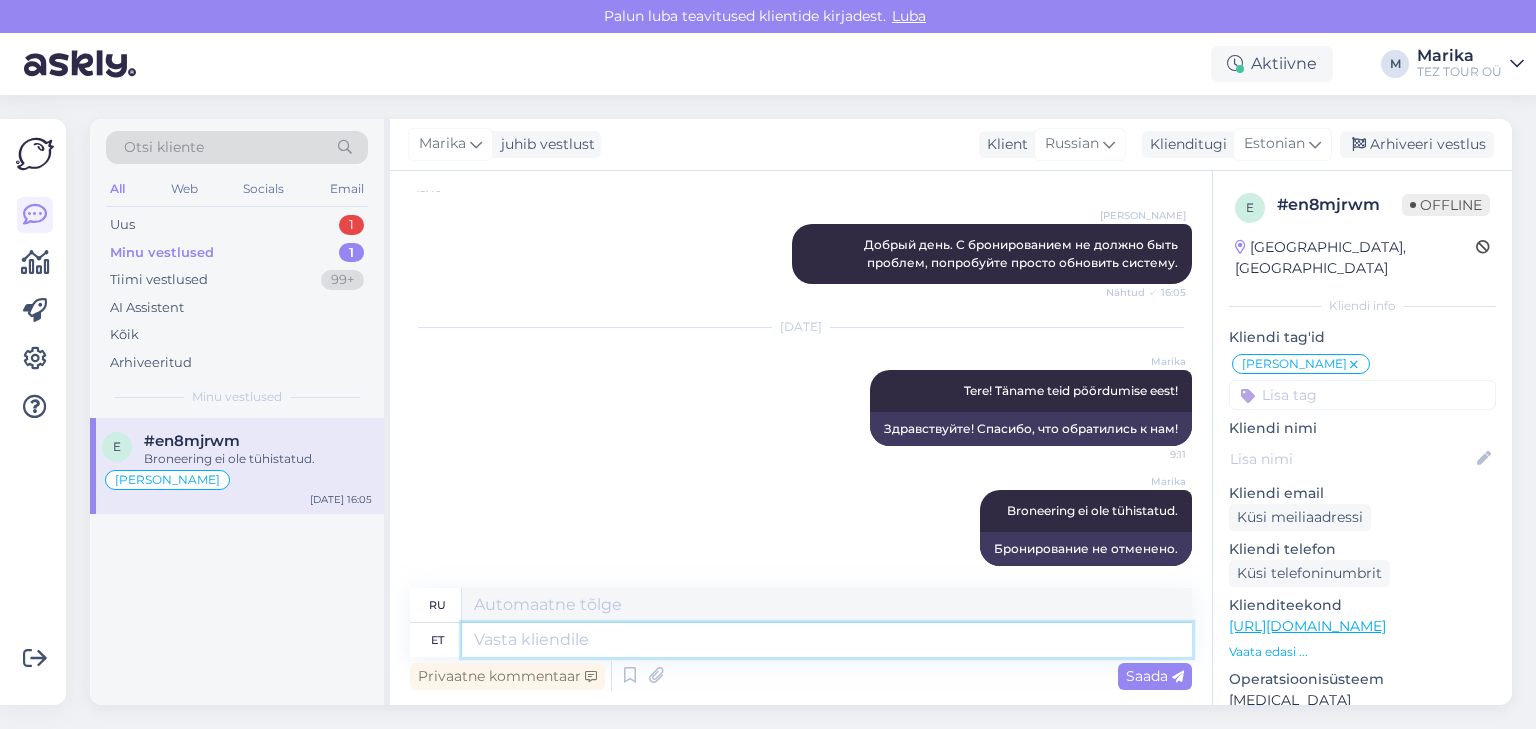 click at bounding box center (827, 640) 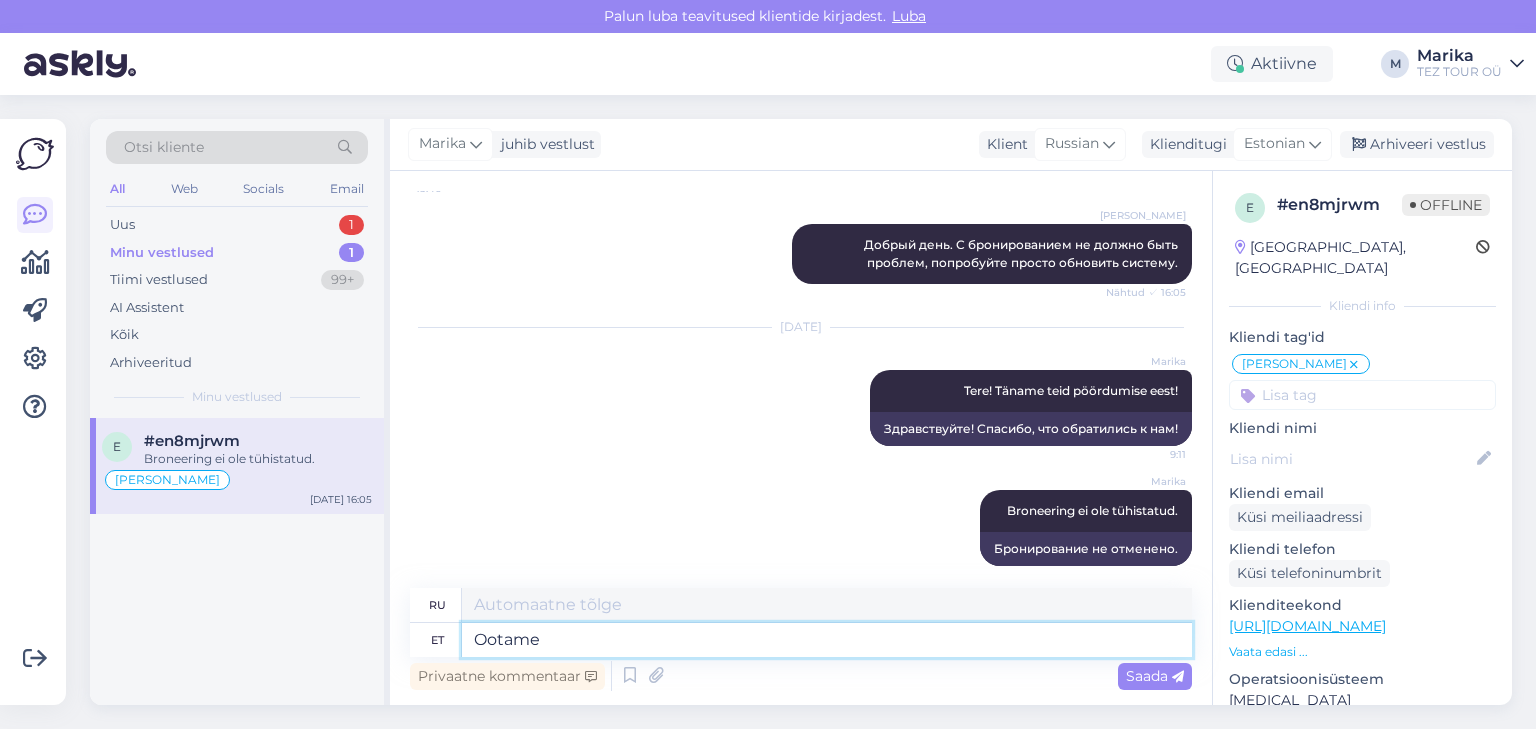 type on "Ootame" 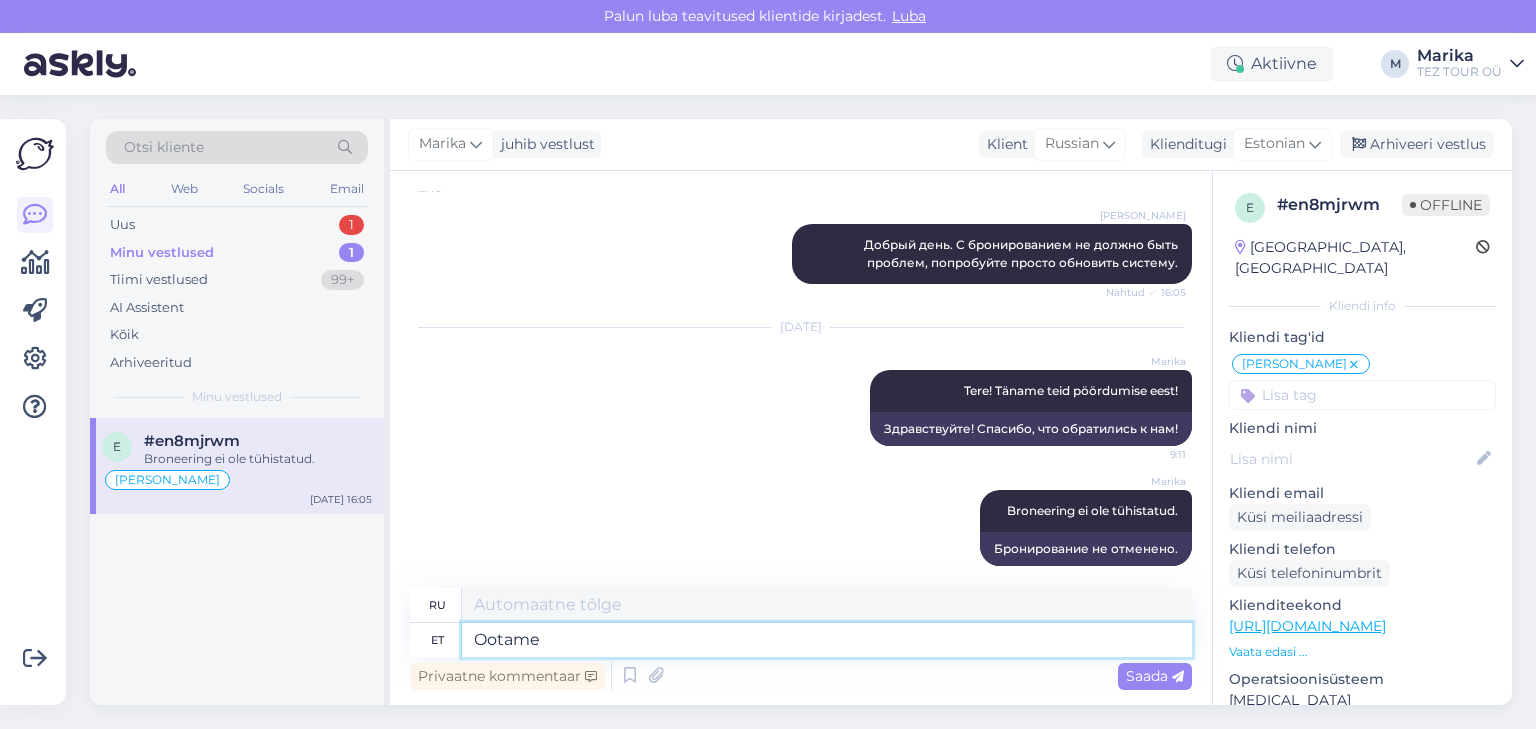 type on "Мы ждем" 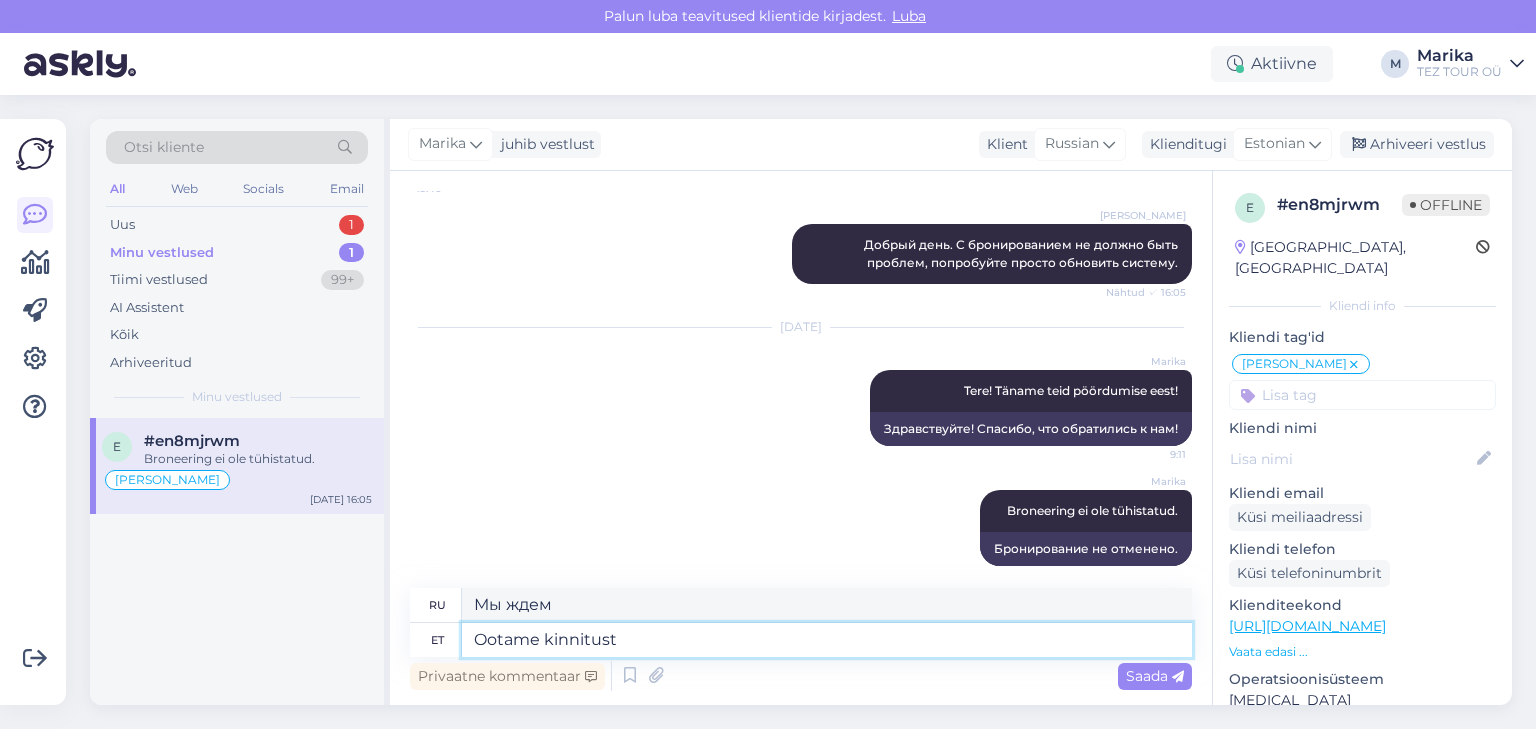 type on "Ootame kinnitust h" 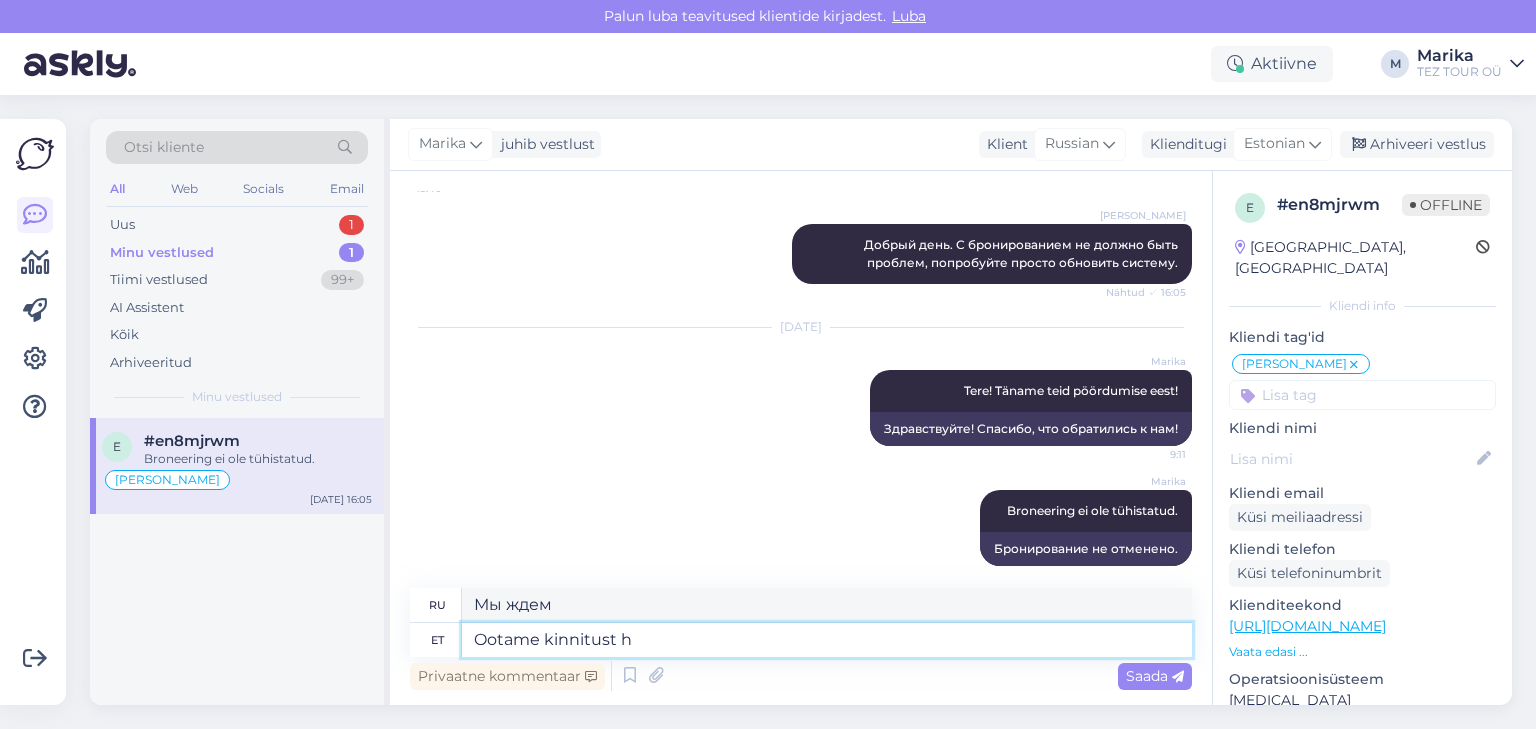 type on "Ждём подтверждения." 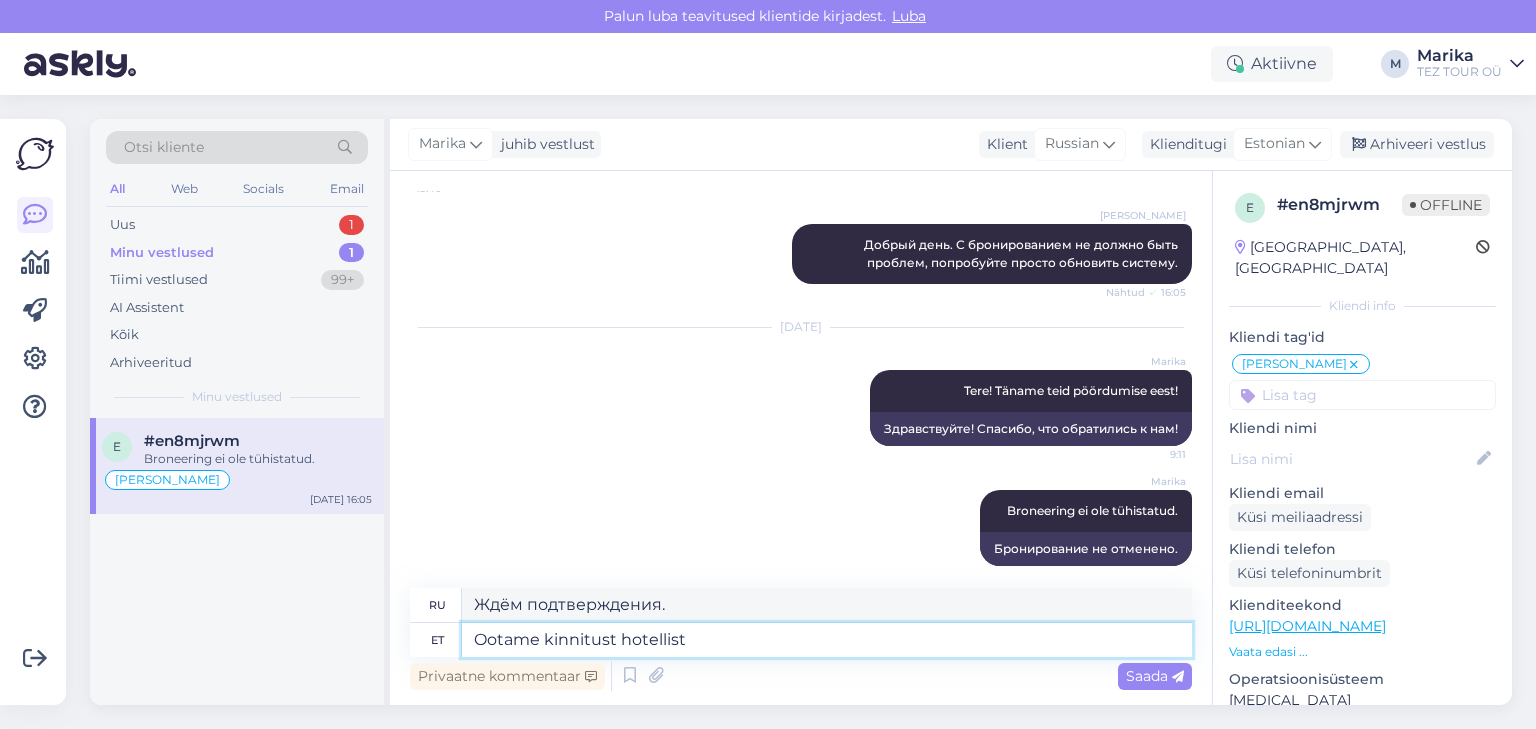 type on "Ootame kinnitust hotellist." 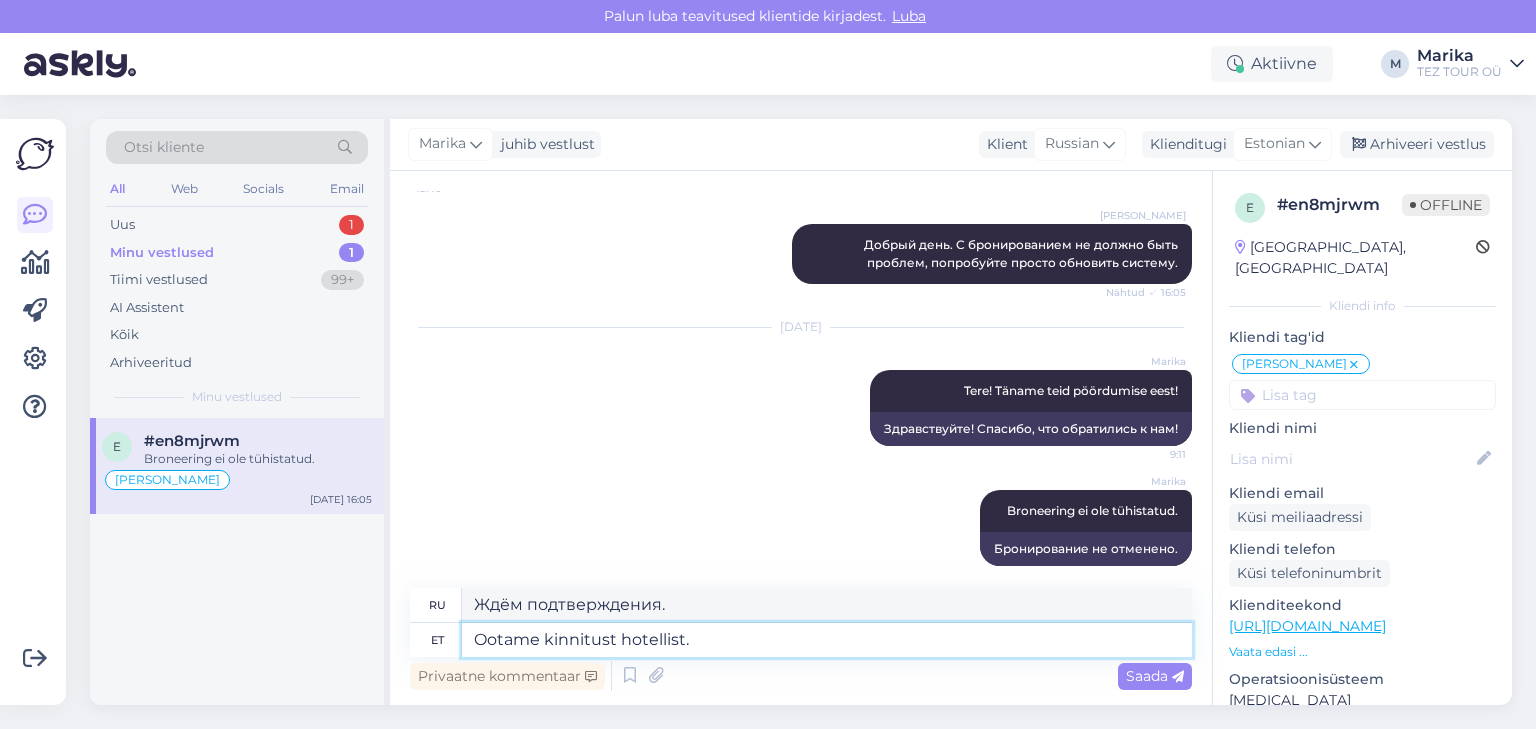type on "Мы ждем подтверждения от отеля." 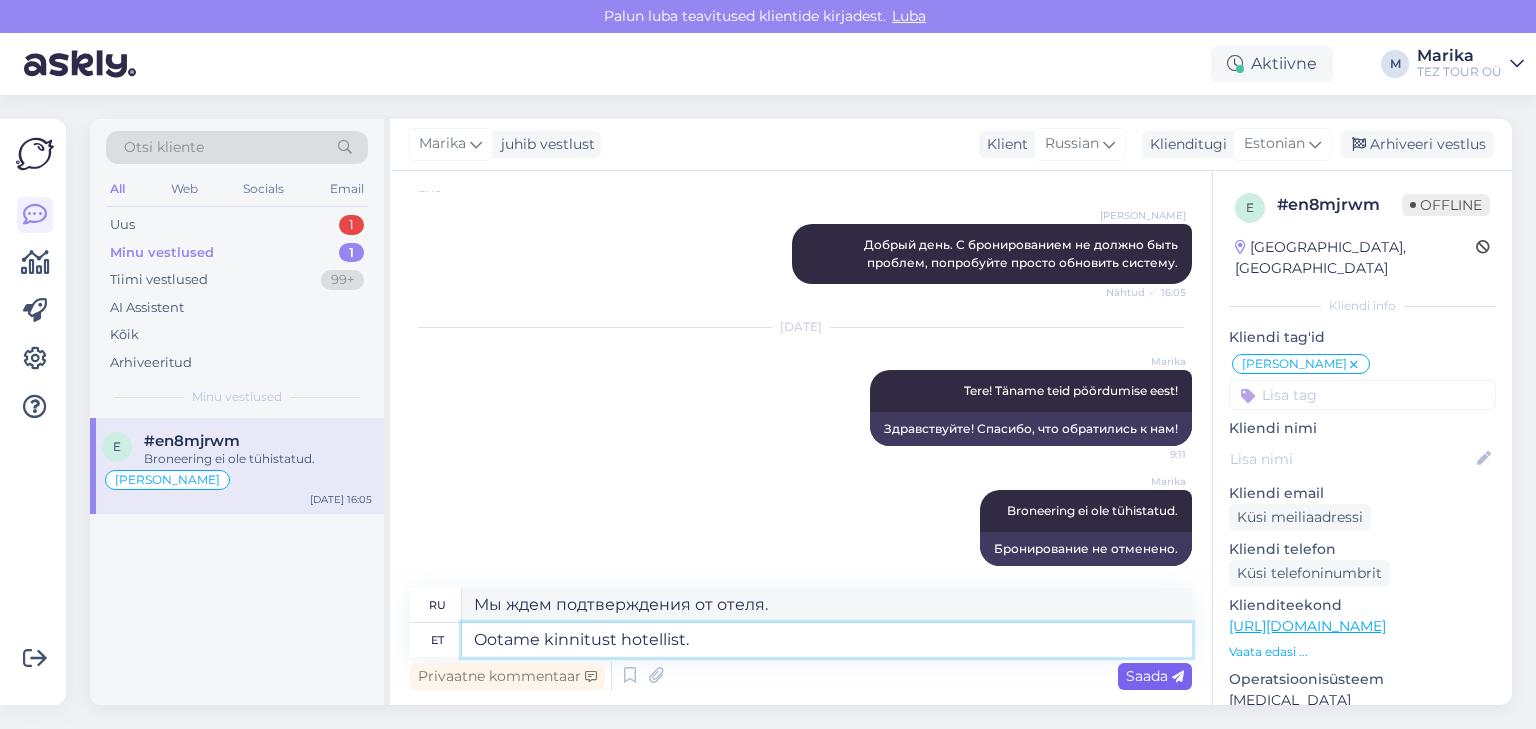 type on "Ootame kinnitust hotellist." 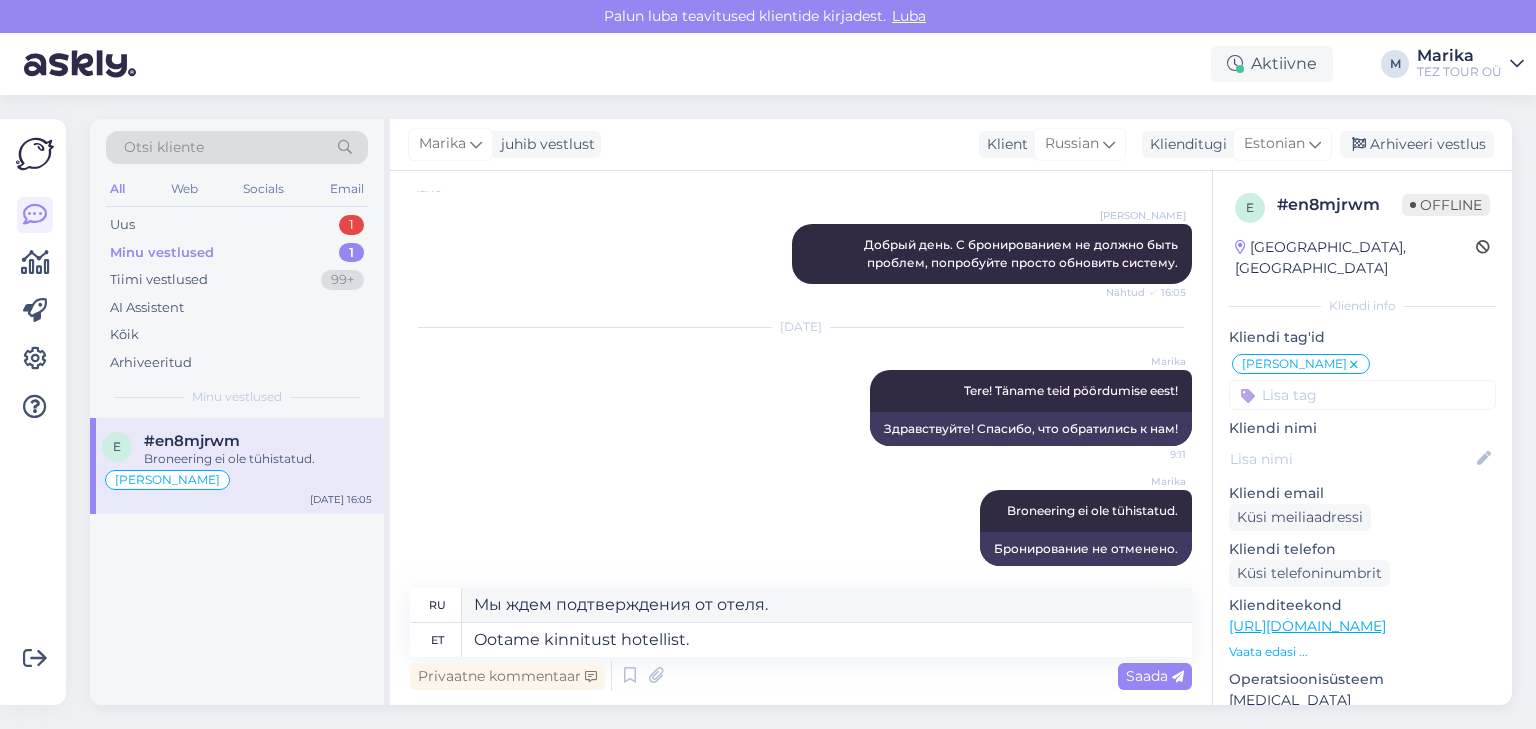 click on "Saada" at bounding box center (1155, 676) 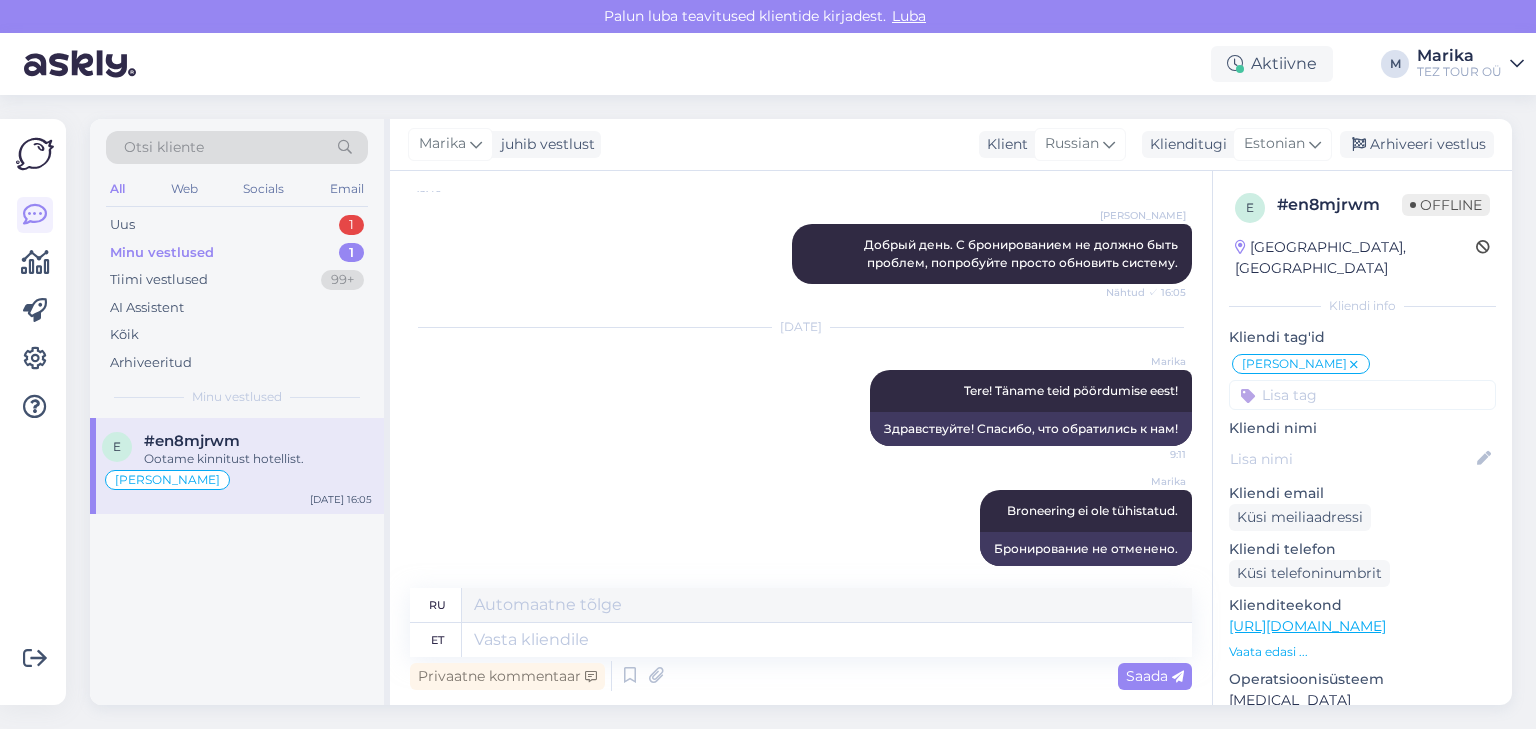 scroll, scrollTop: 1123, scrollLeft: 0, axis: vertical 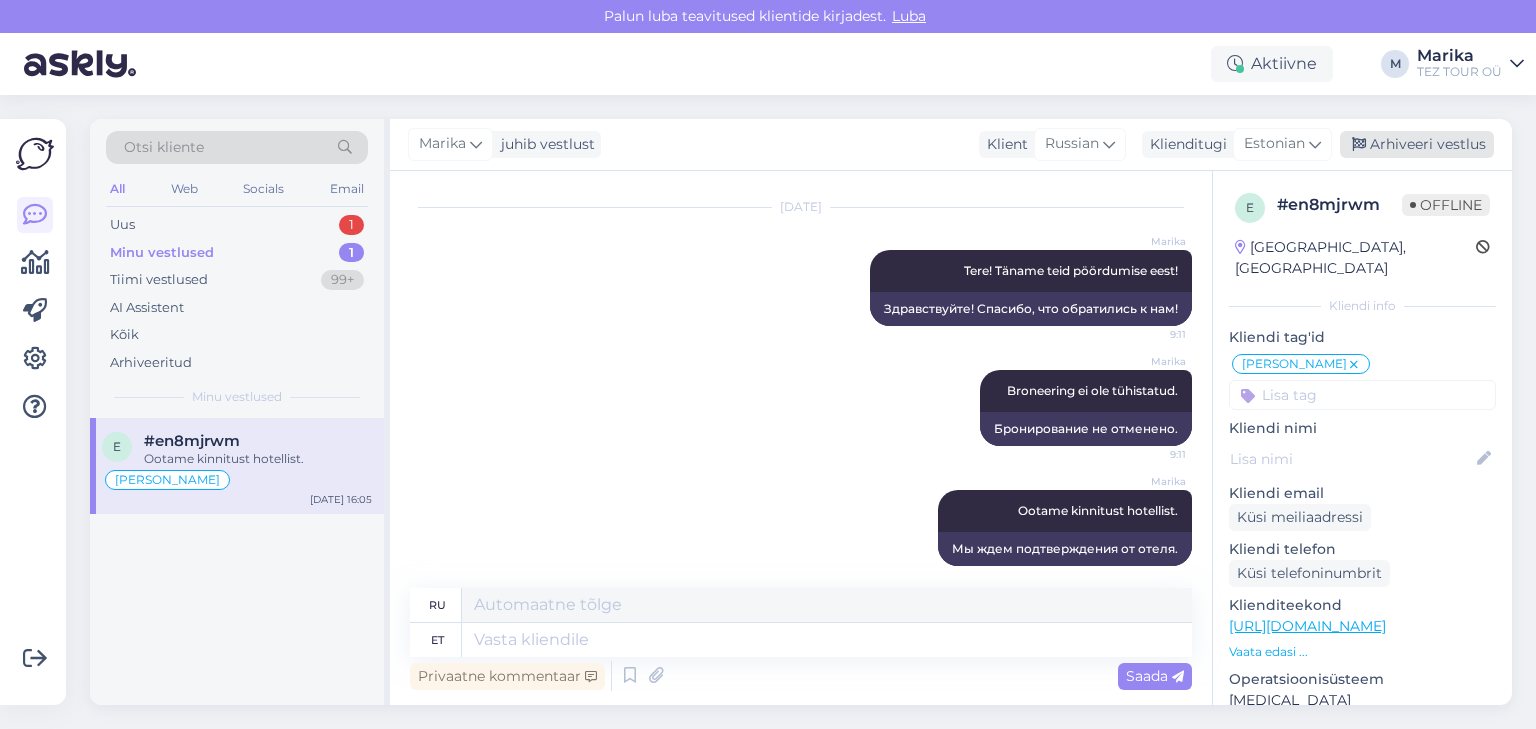 click on "Arhiveeri vestlus" at bounding box center (1417, 144) 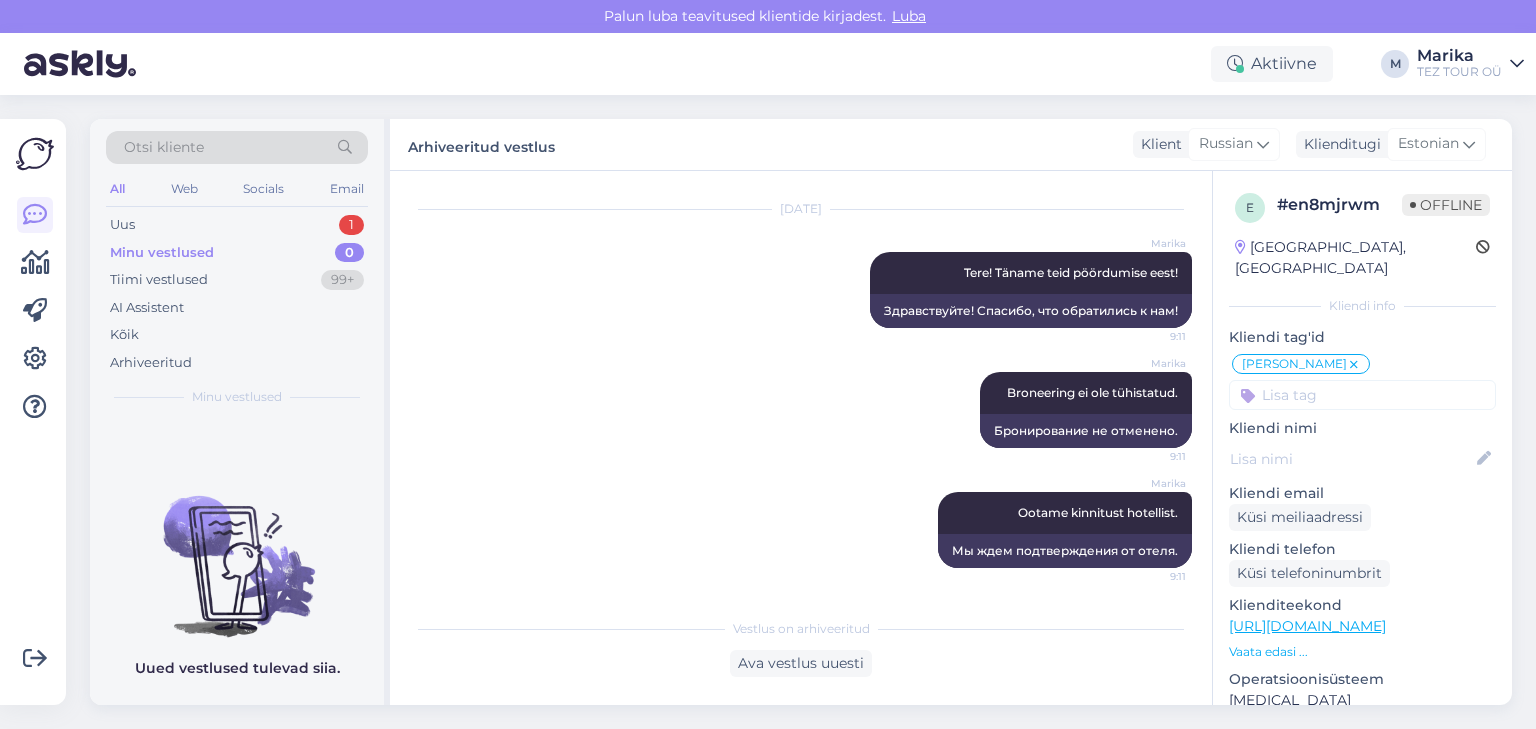 scroll, scrollTop: 1103, scrollLeft: 0, axis: vertical 